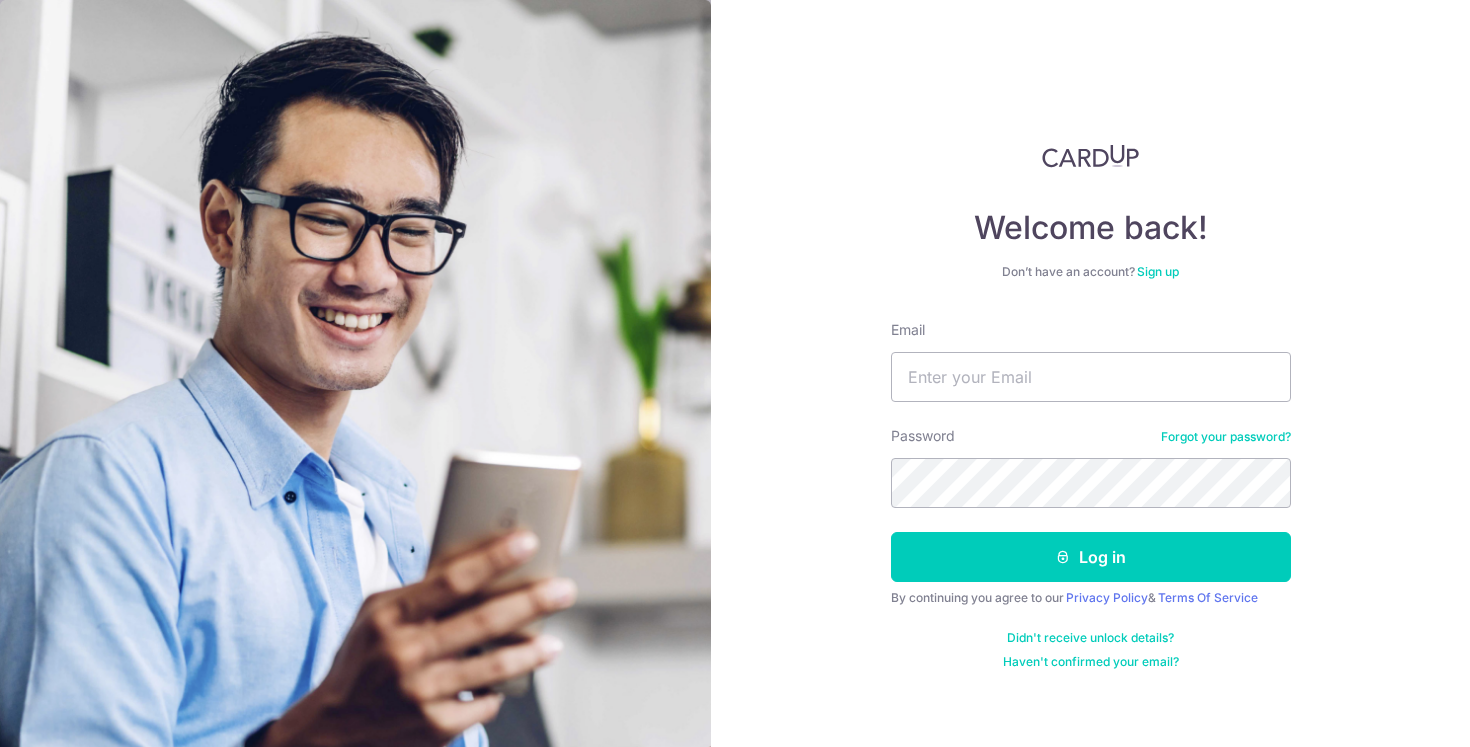 scroll, scrollTop: 0, scrollLeft: 0, axis: both 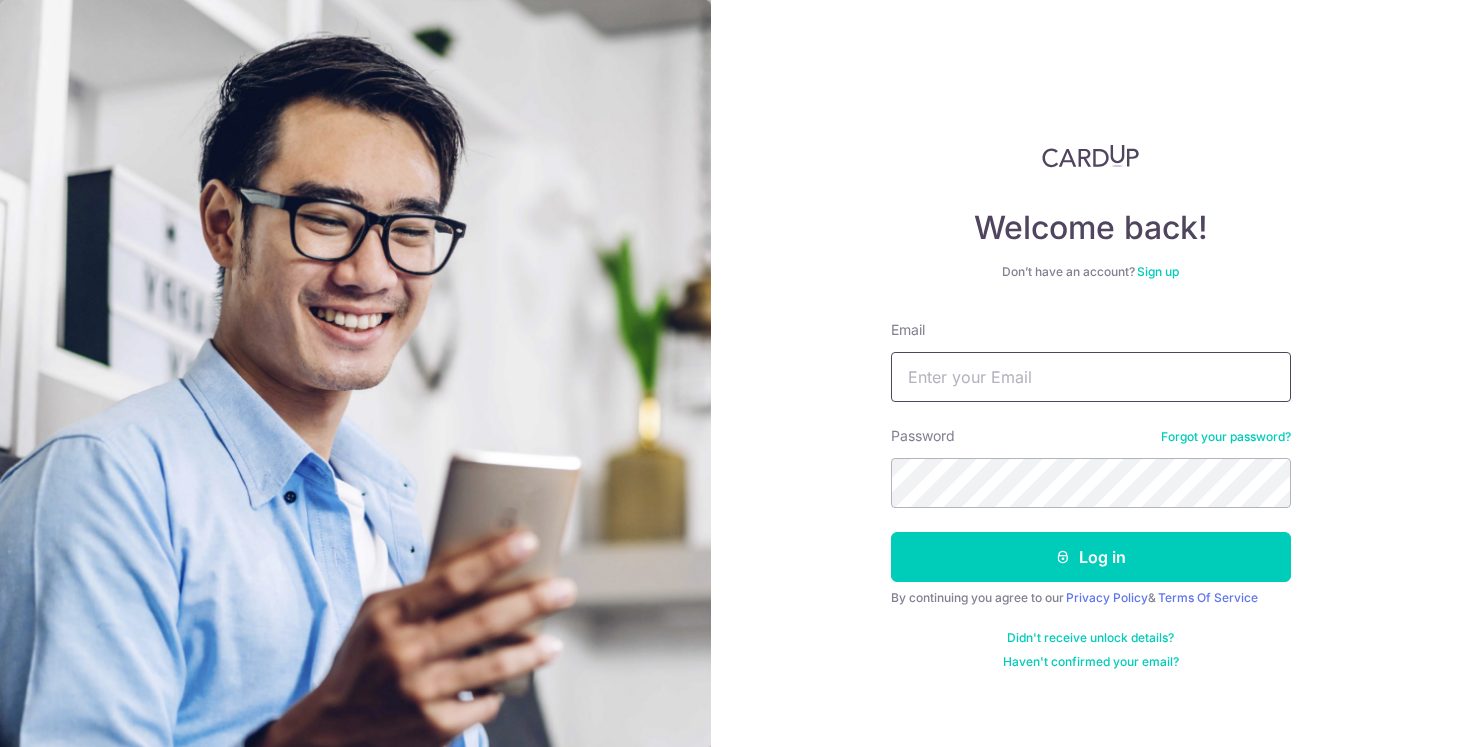 click on "Email" at bounding box center (1091, 377) 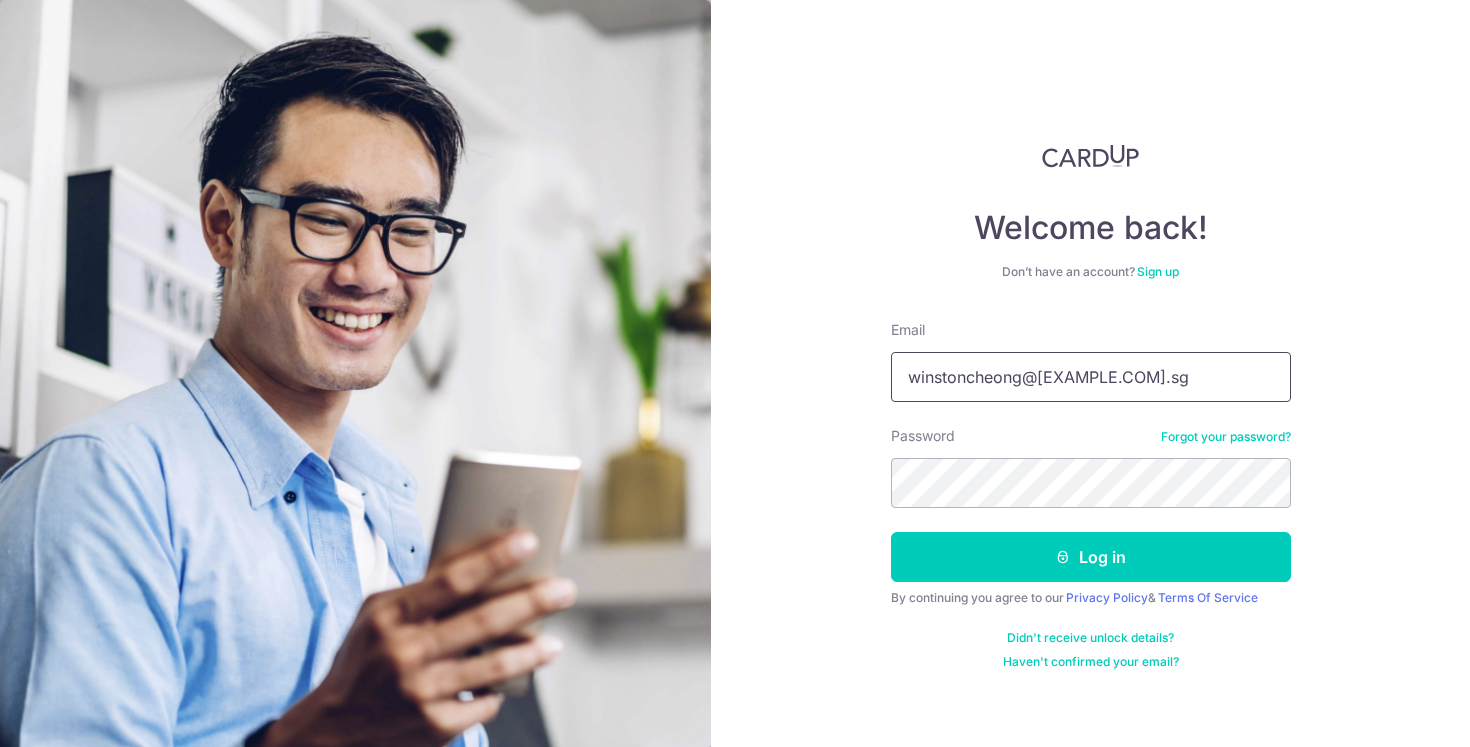 type on "winstoncheong@[EXAMPLE.COM].sg" 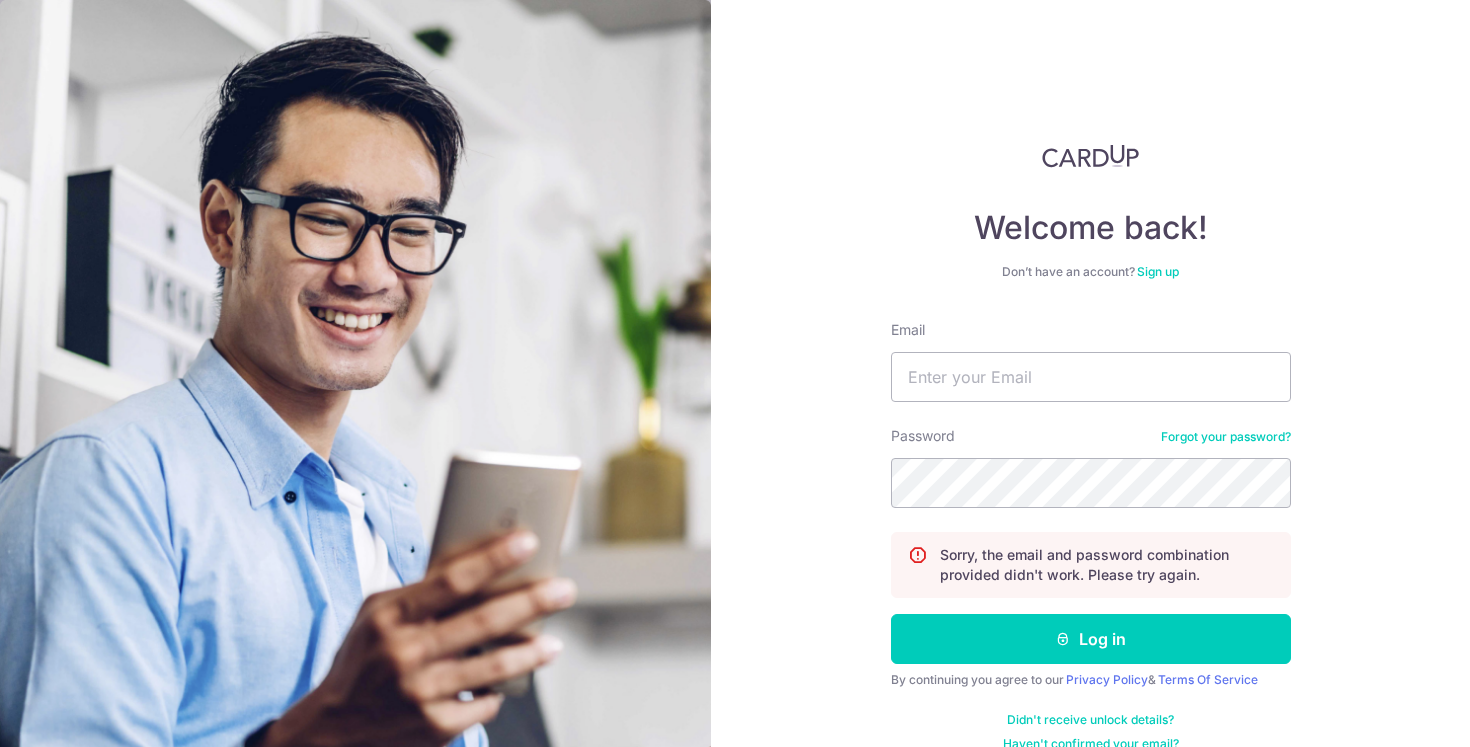 scroll, scrollTop: 0, scrollLeft: 0, axis: both 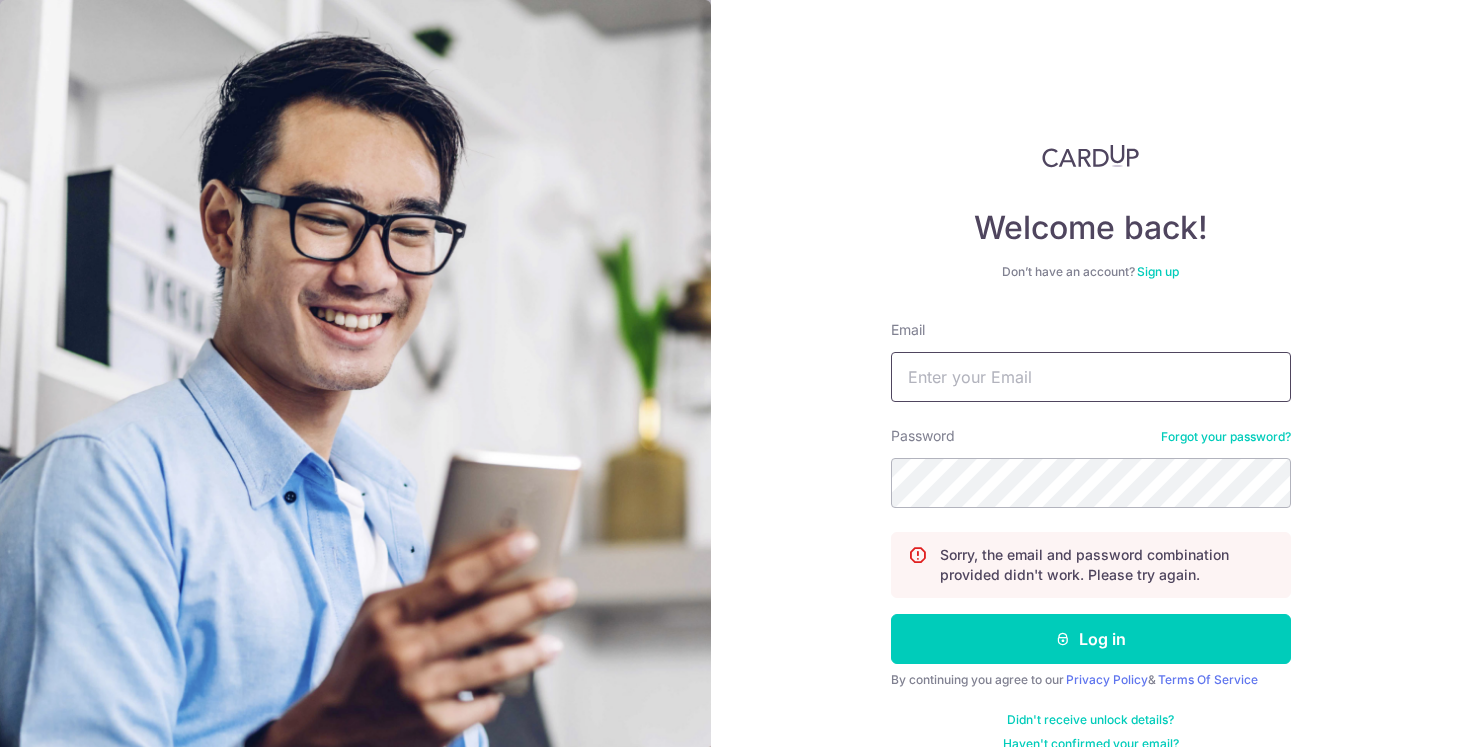 click on "Email" at bounding box center [1091, 377] 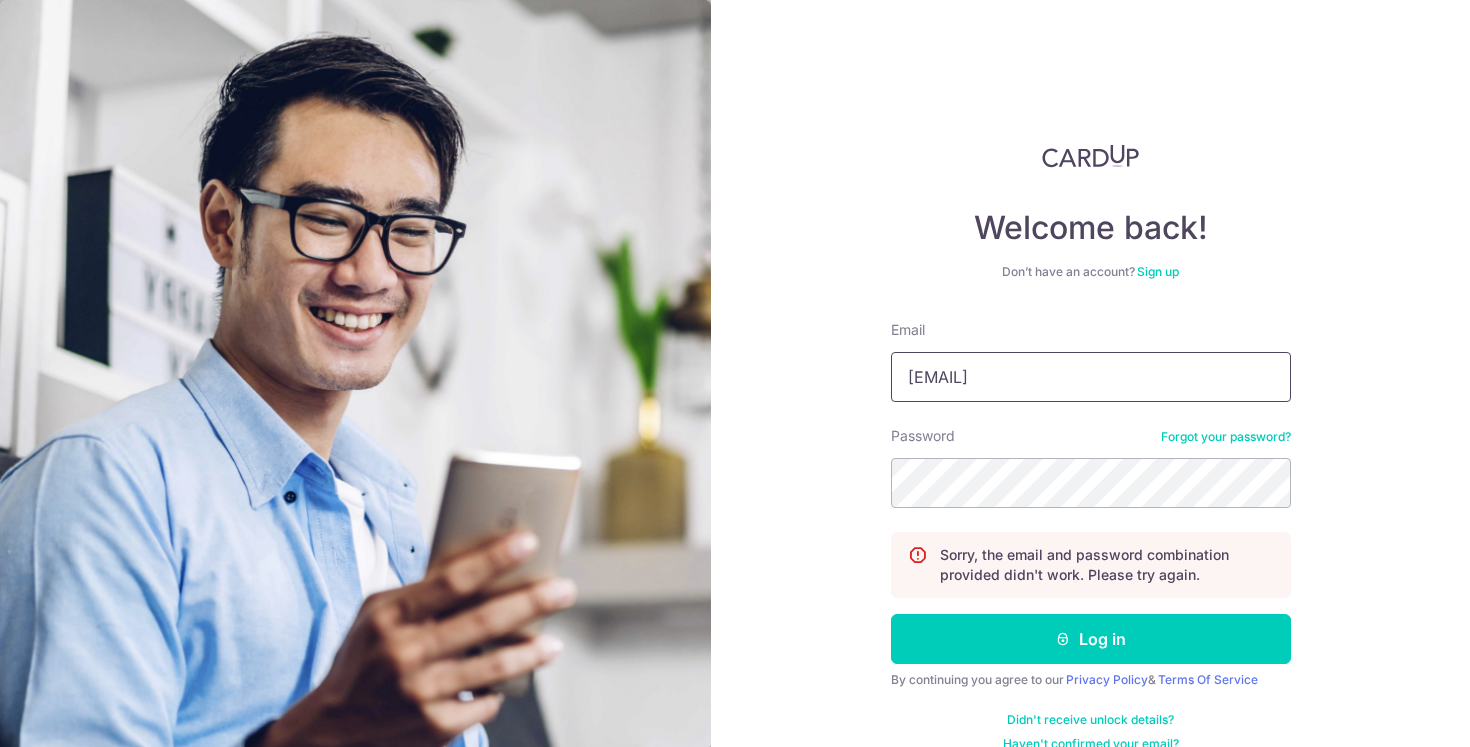 type on "winstoncheong@live.com" 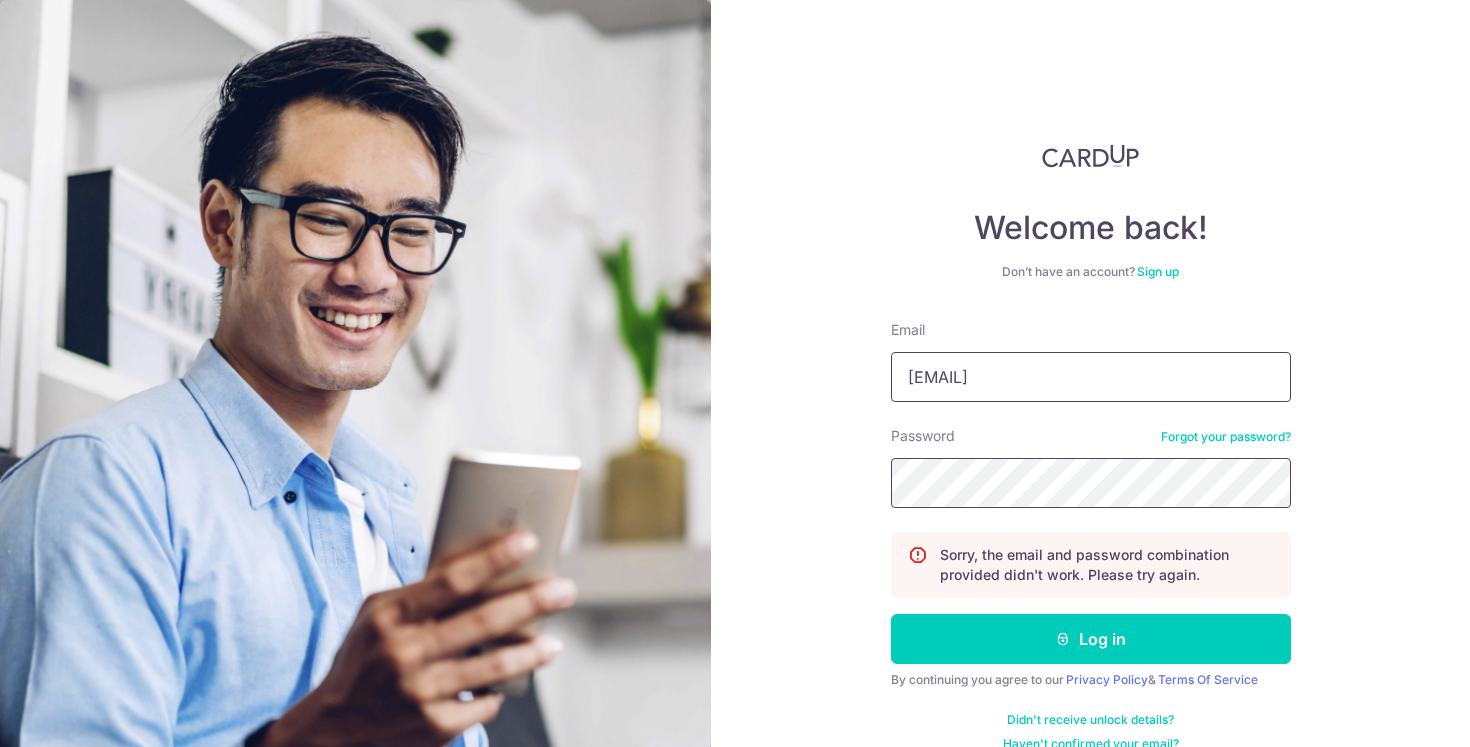 click on "Log in" at bounding box center (1091, 639) 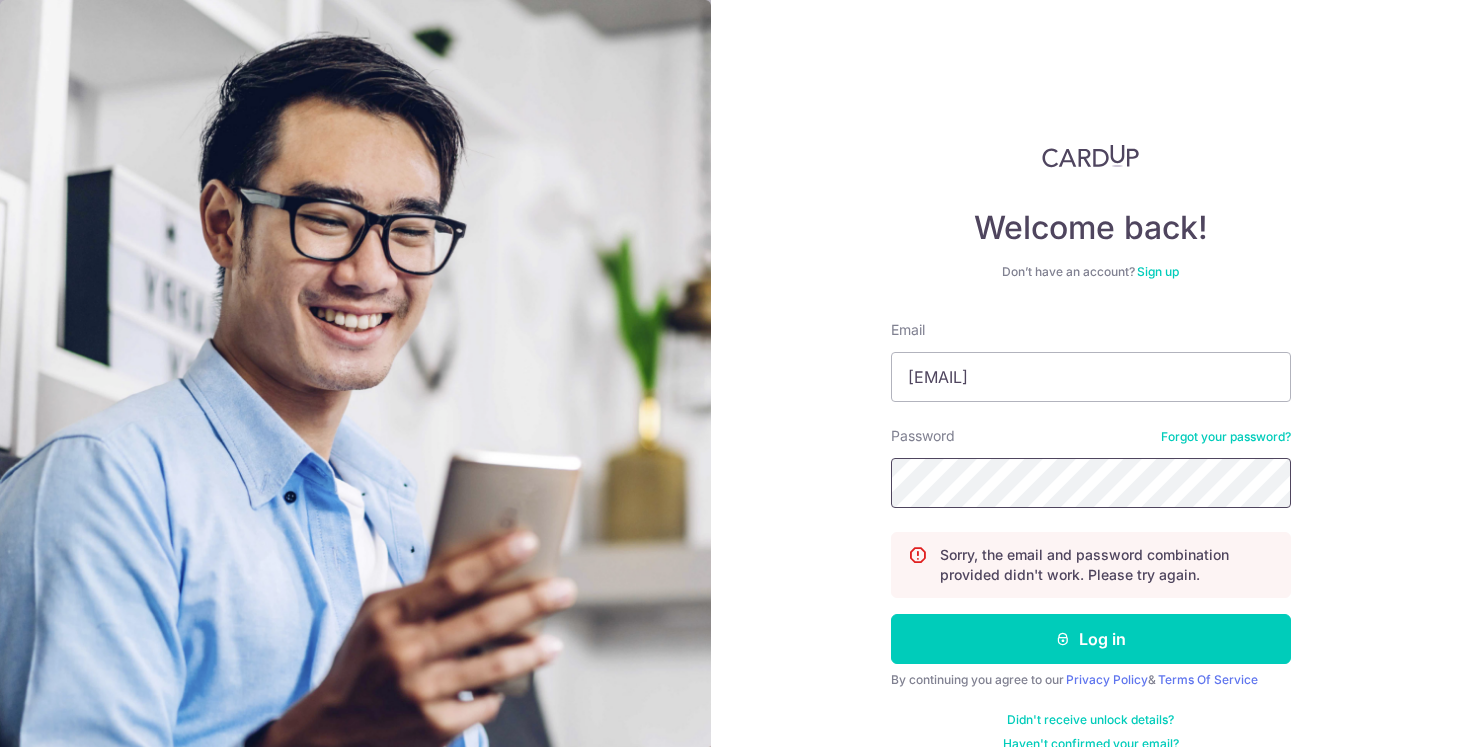 scroll, scrollTop: 29, scrollLeft: 0, axis: vertical 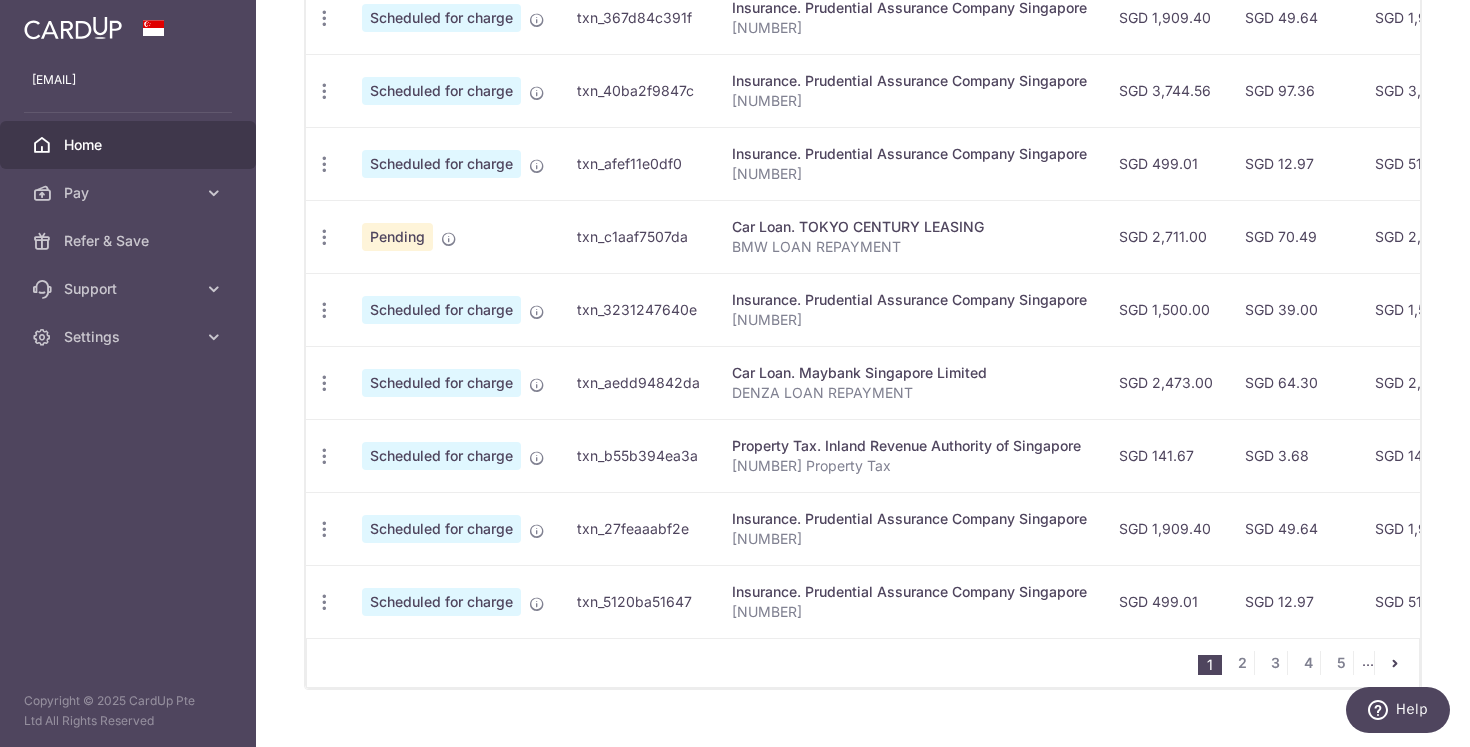 click on "Scheduled for charge" at bounding box center [441, 529] 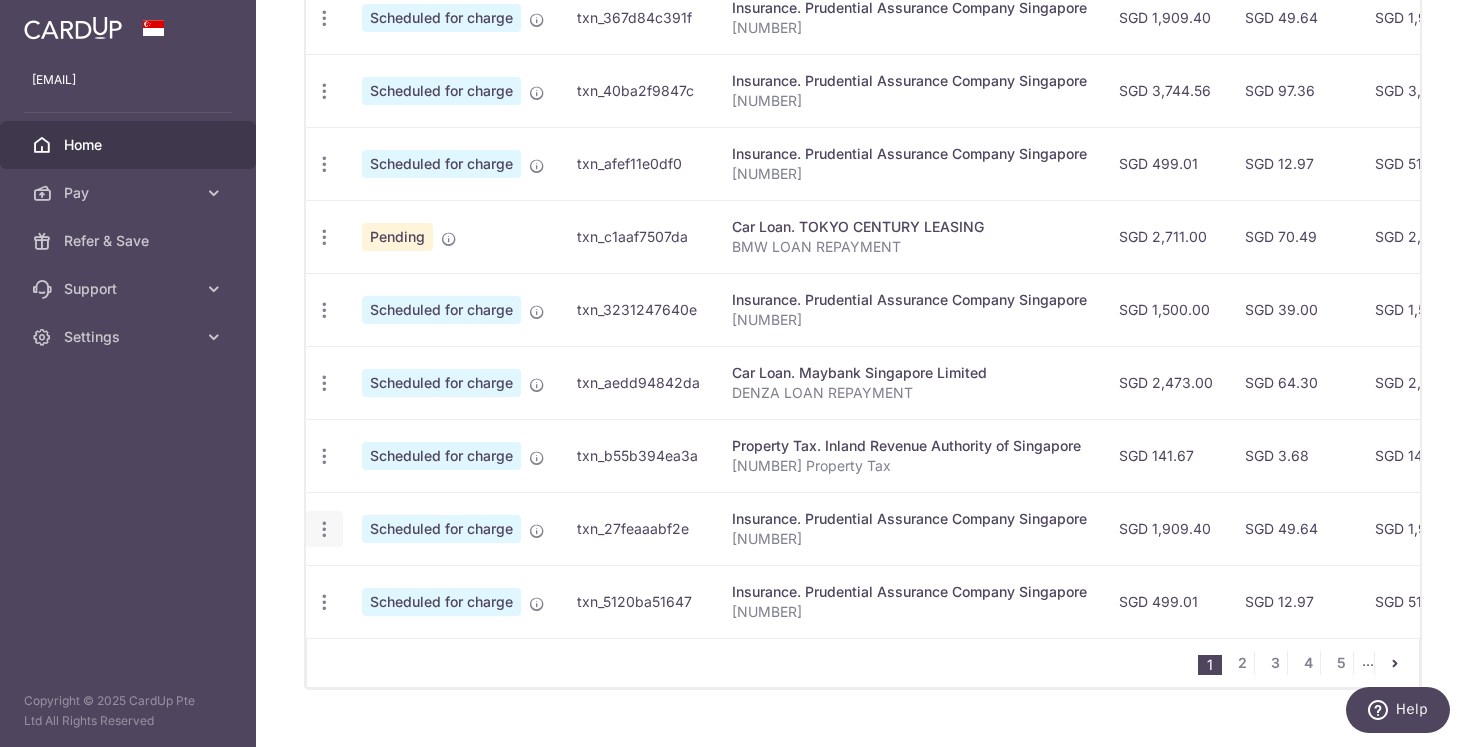 click at bounding box center (324, -55) 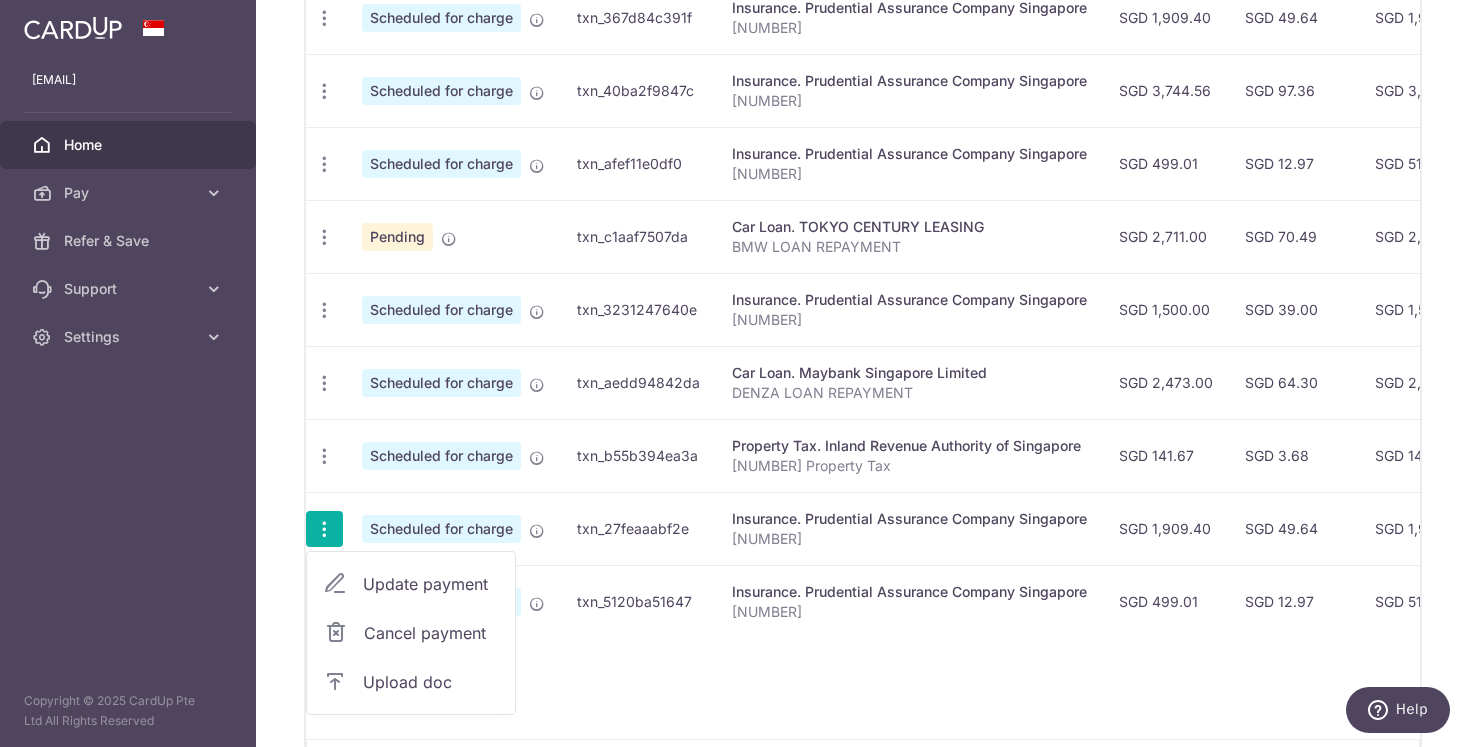 click on "Update payment" at bounding box center [431, 584] 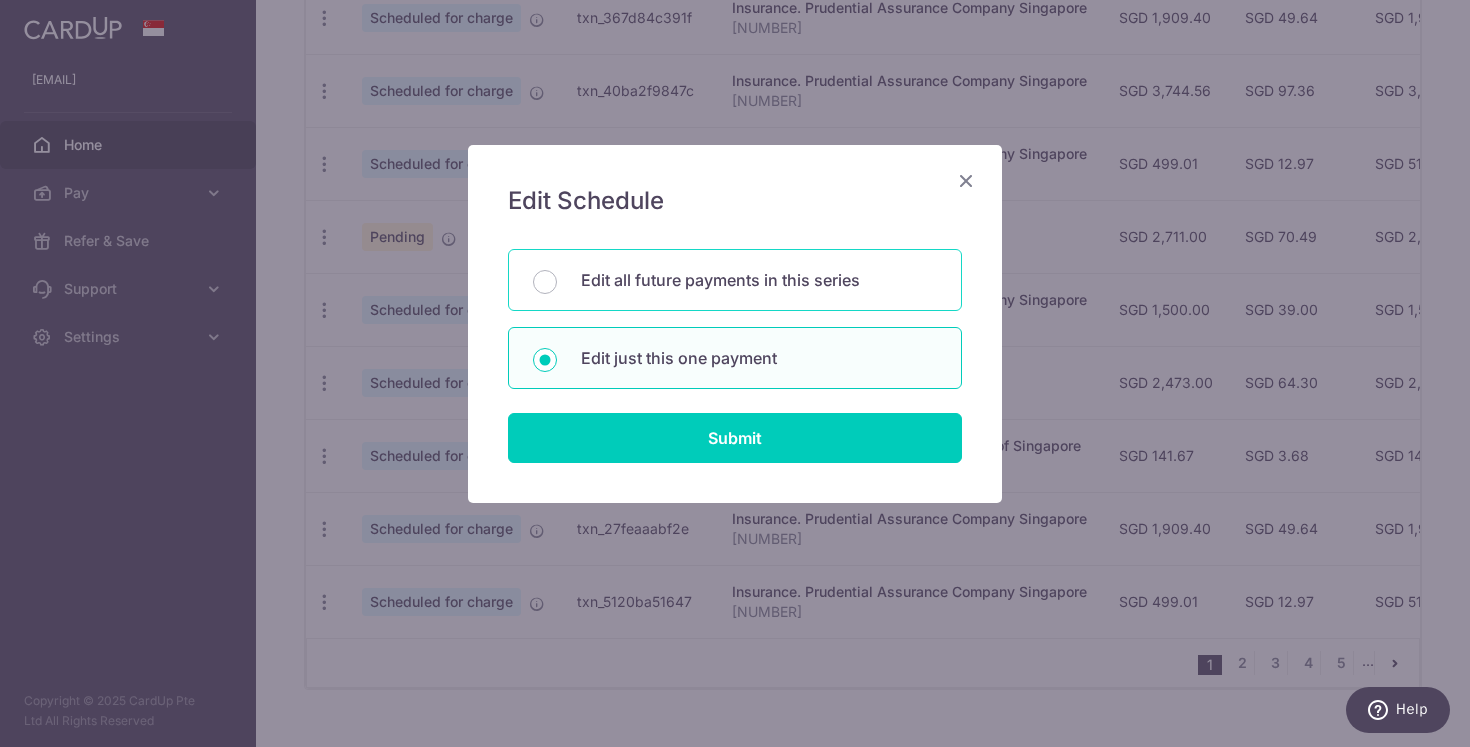 click on "Edit all future payments in this series" at bounding box center [759, 280] 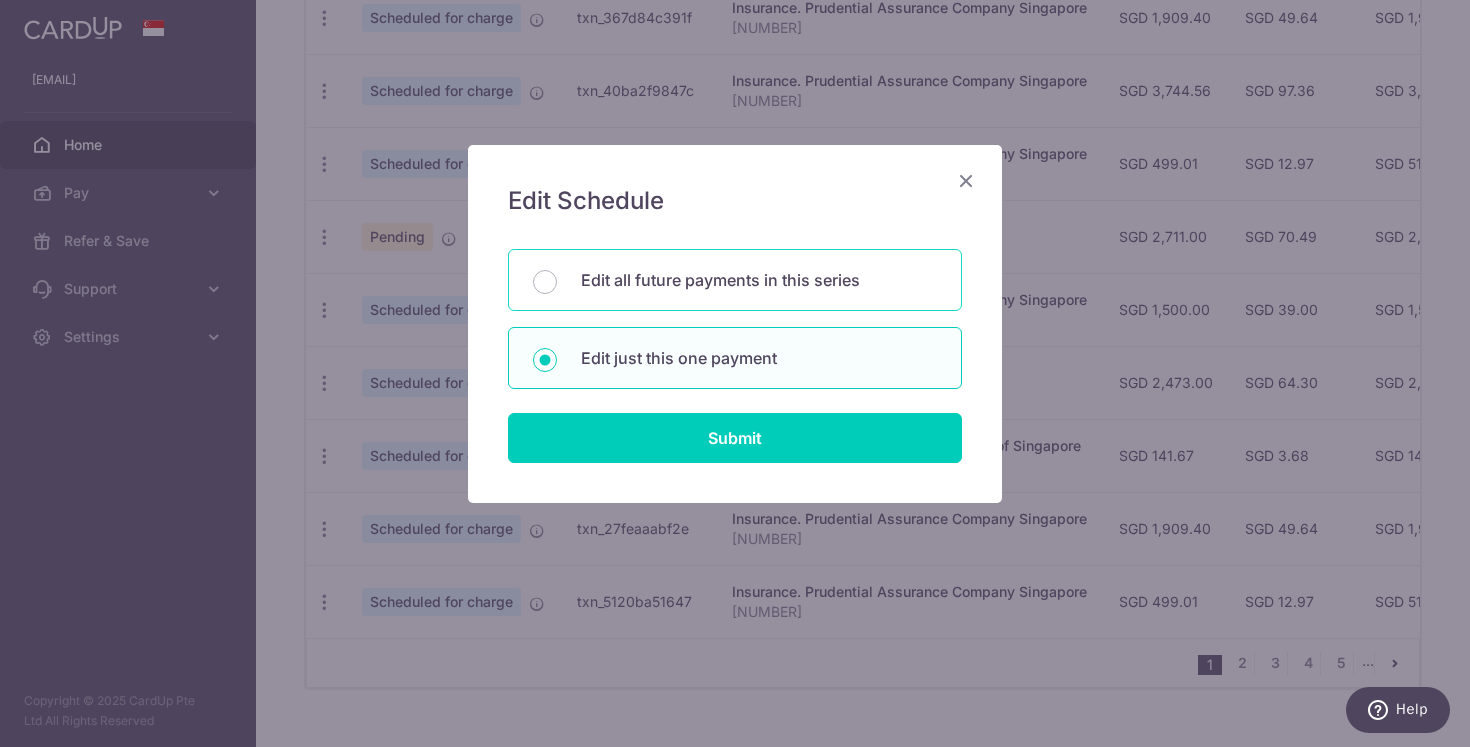 radio on "true" 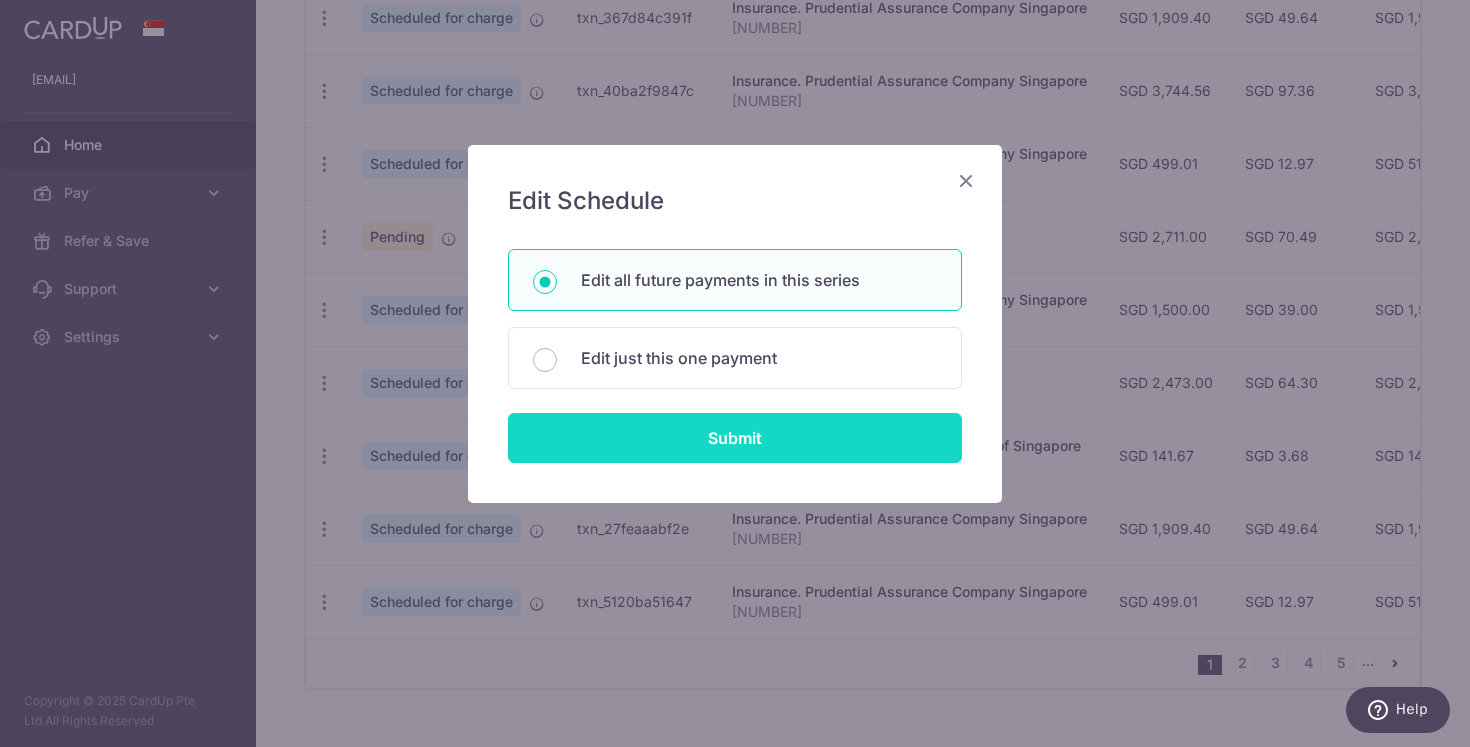 click on "Submit" at bounding box center (735, 438) 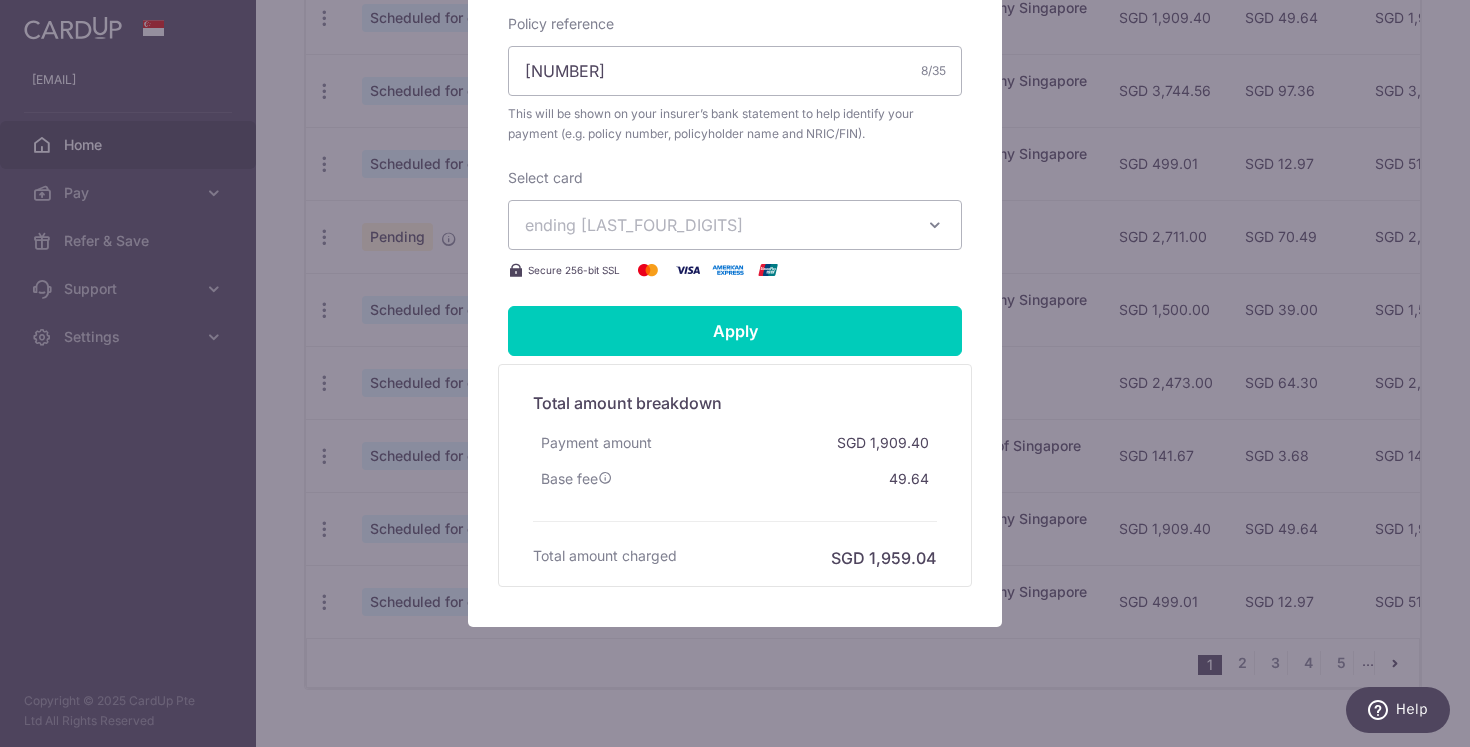 scroll, scrollTop: 729, scrollLeft: 0, axis: vertical 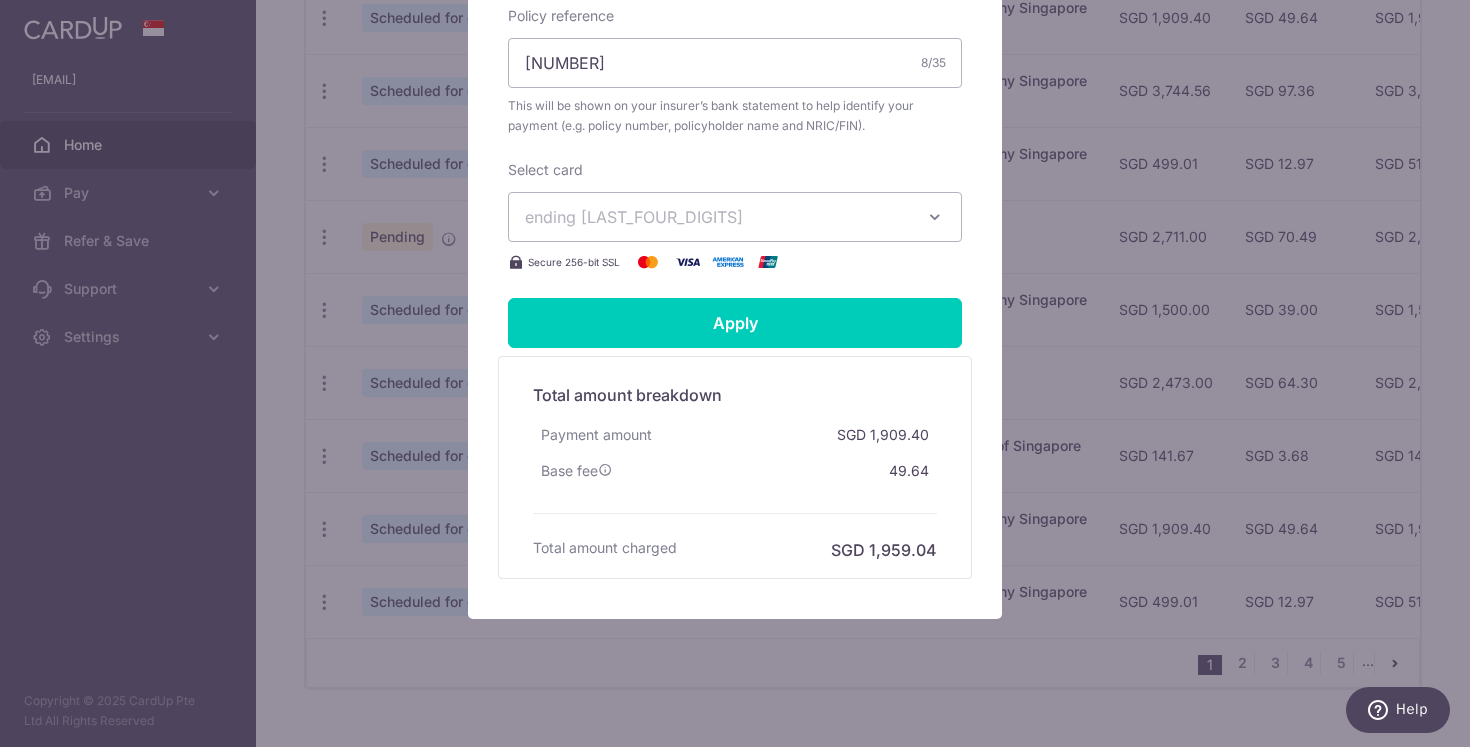 click on "ending [LAST_FOUR_DIGITS]" at bounding box center (717, 217) 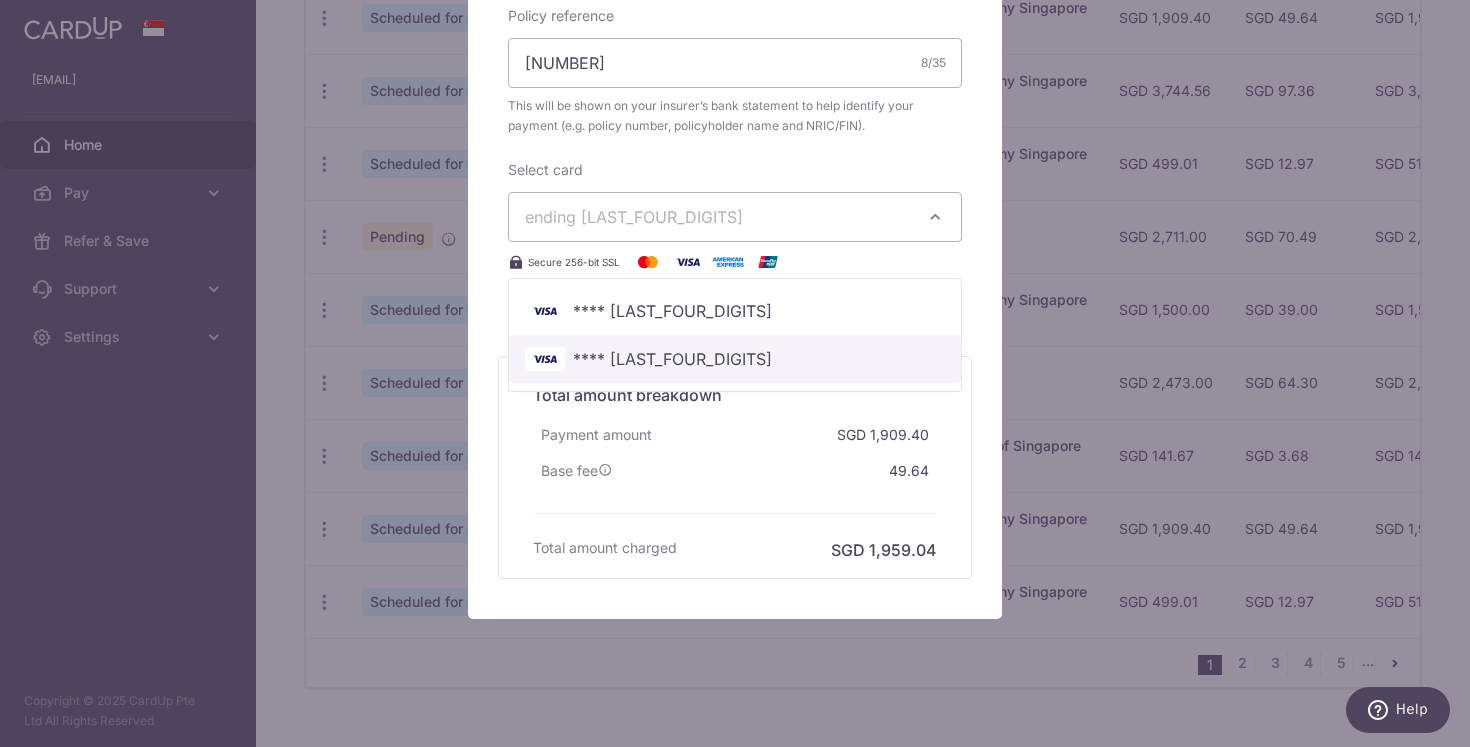 click on "**** [LAST_FOUR_DIGITS]" at bounding box center [735, 359] 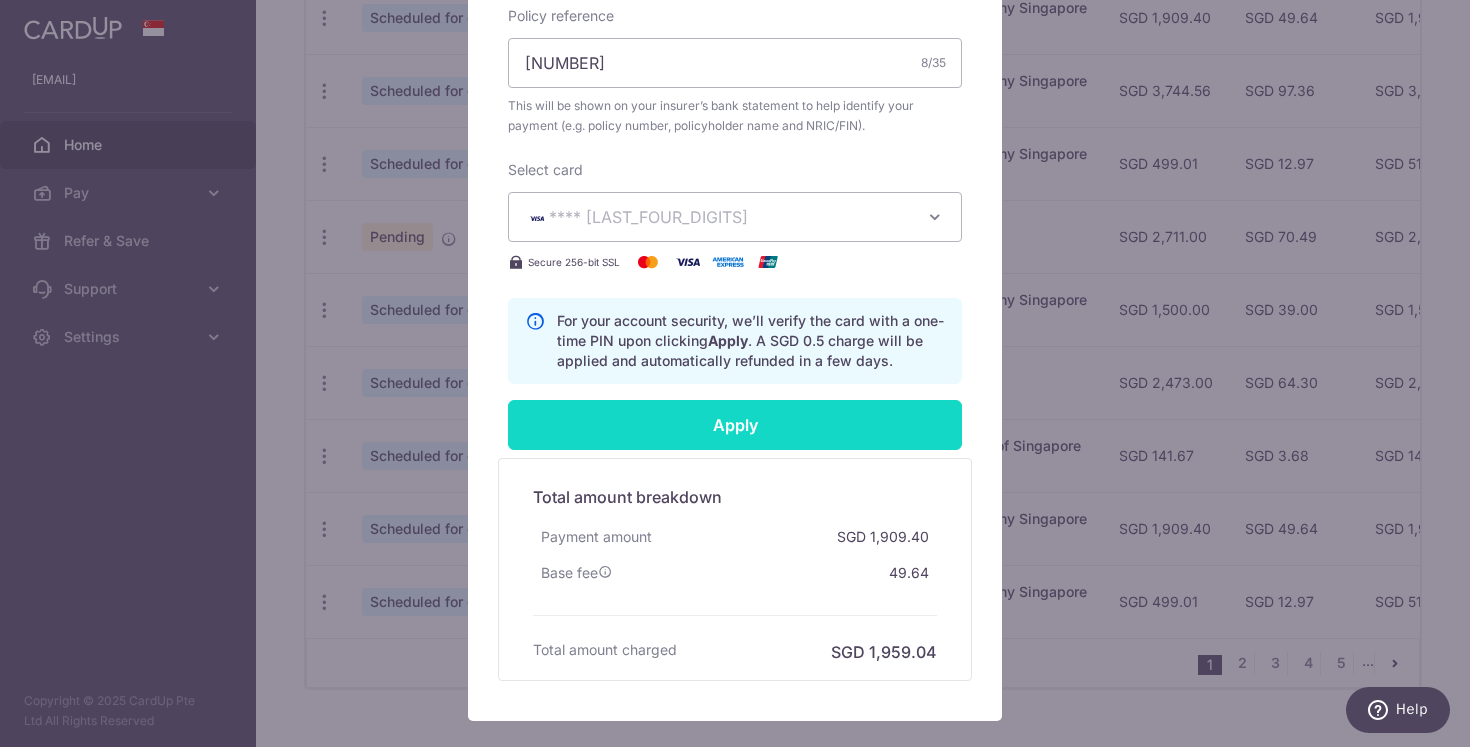 click on "Apply" at bounding box center (735, 425) 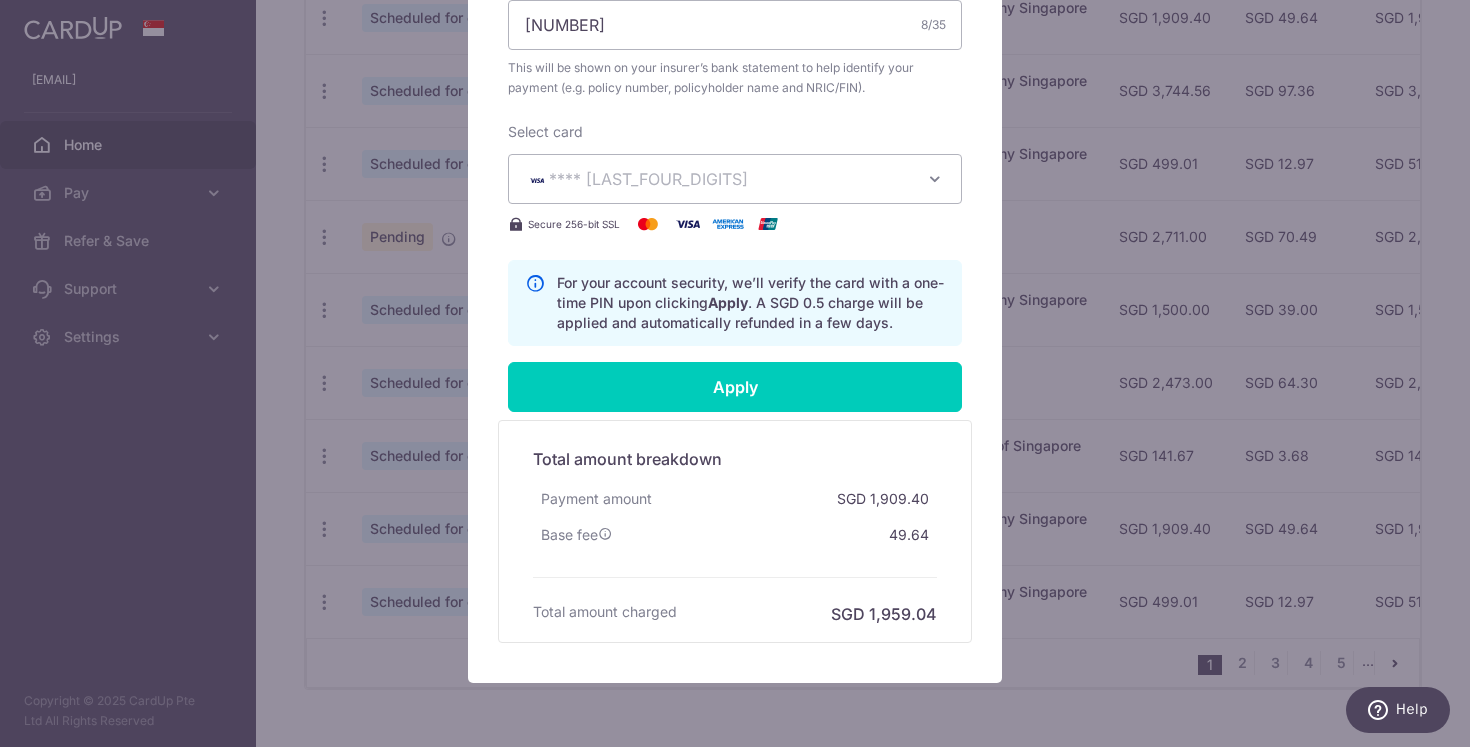 scroll, scrollTop: 848, scrollLeft: 0, axis: vertical 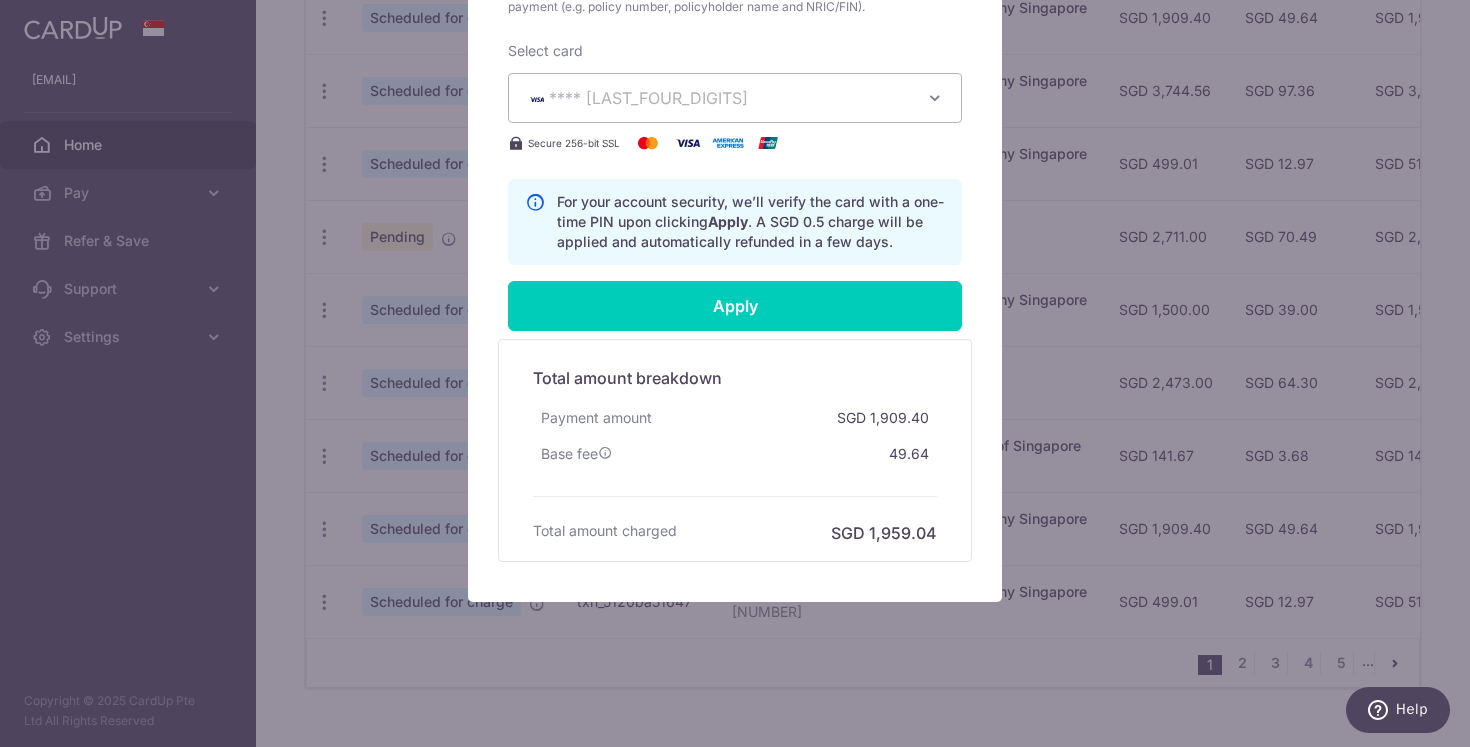 type on "Successfully Applied" 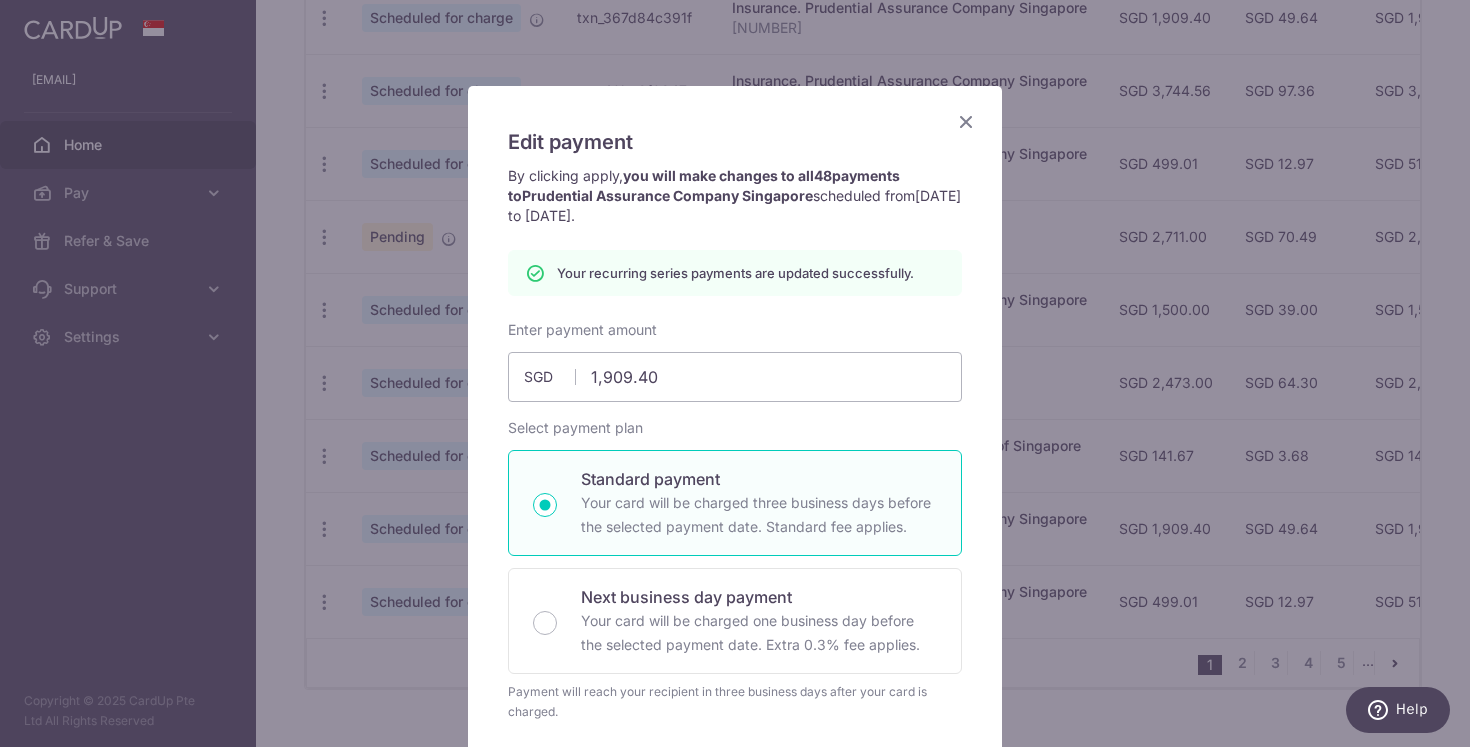 scroll, scrollTop: 0, scrollLeft: 0, axis: both 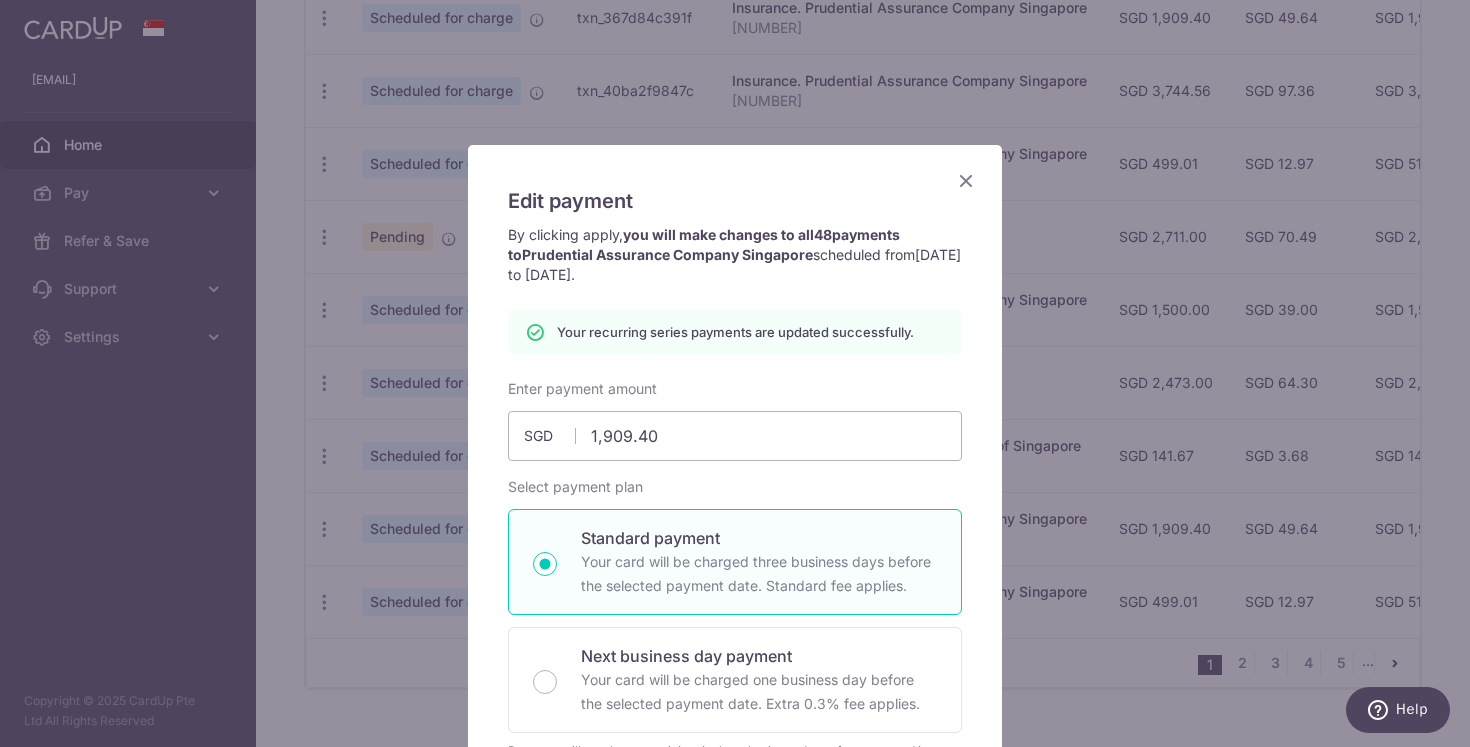 click at bounding box center [966, 180] 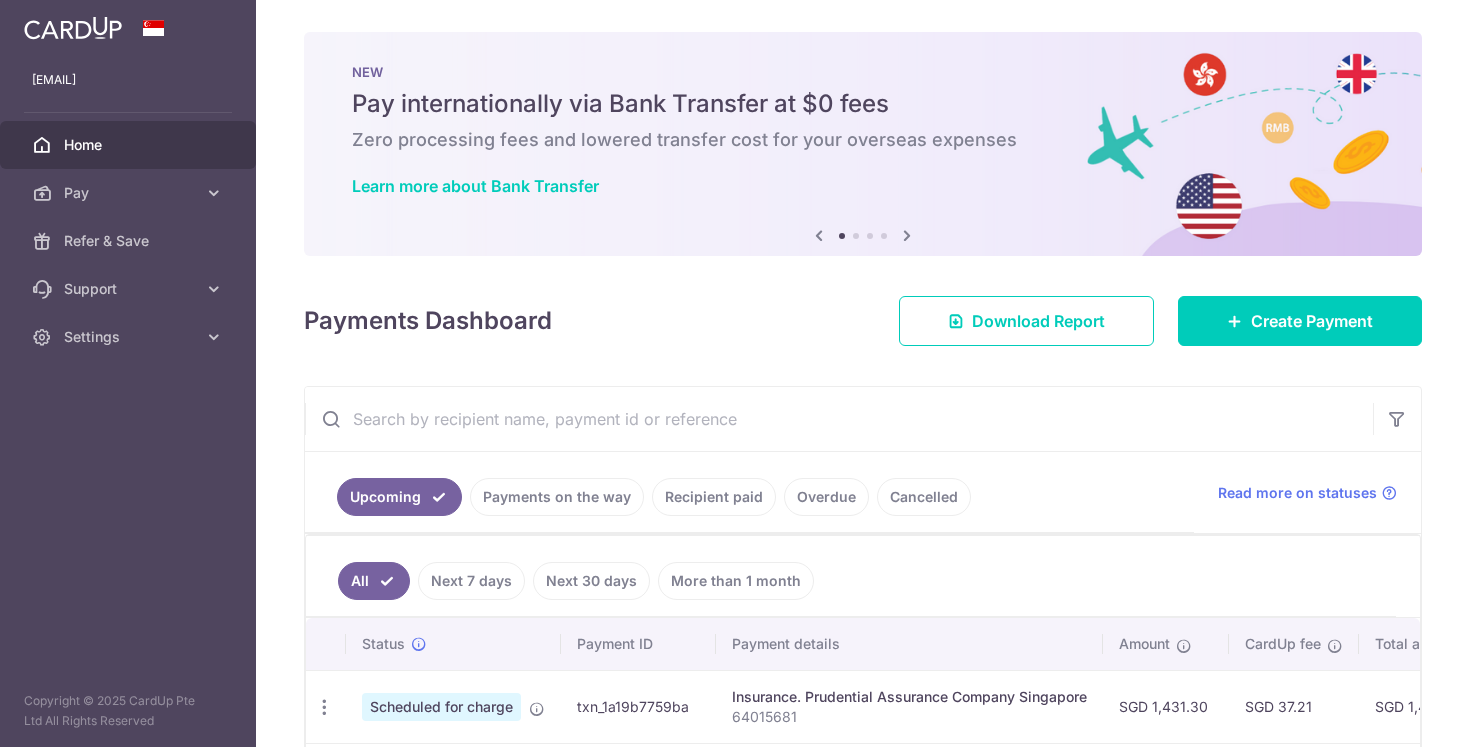 scroll, scrollTop: 0, scrollLeft: 0, axis: both 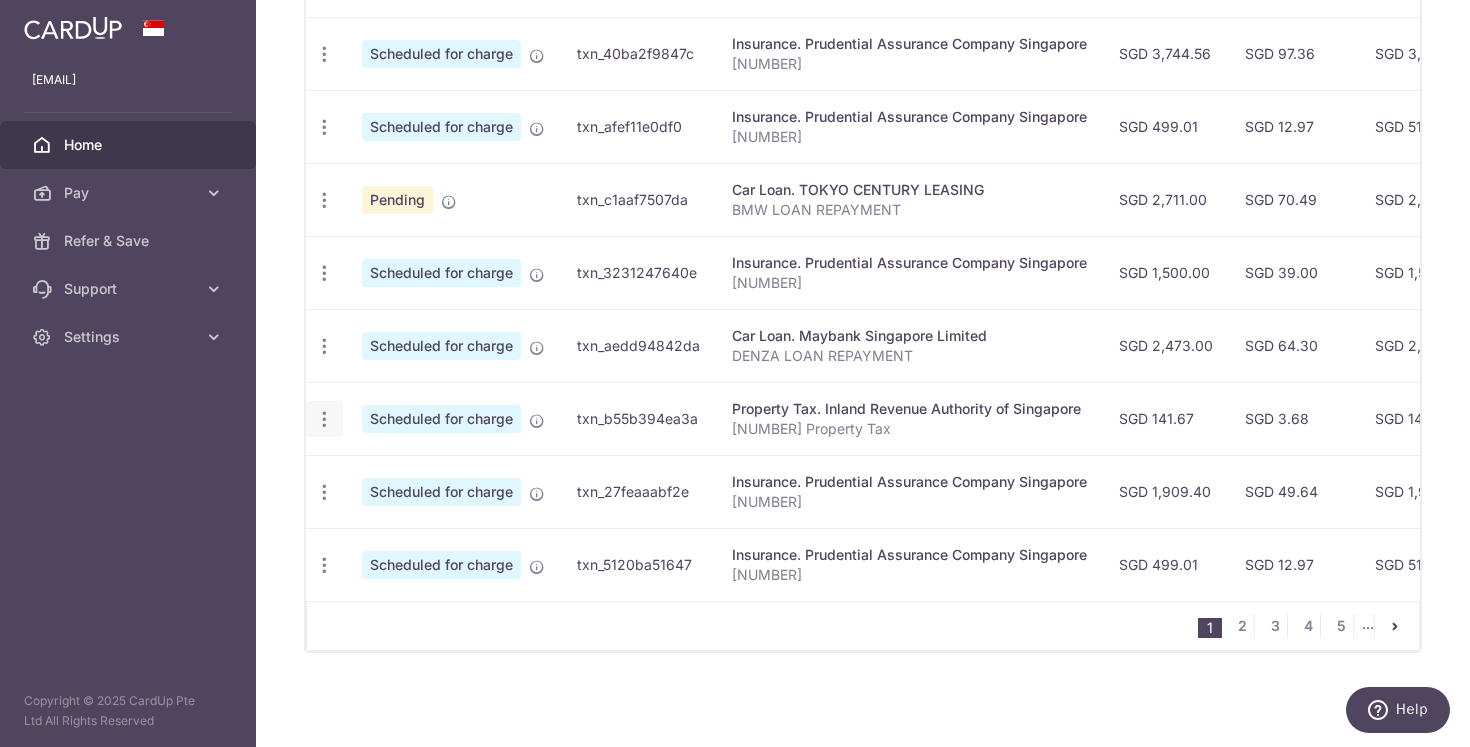 click at bounding box center [324, -92] 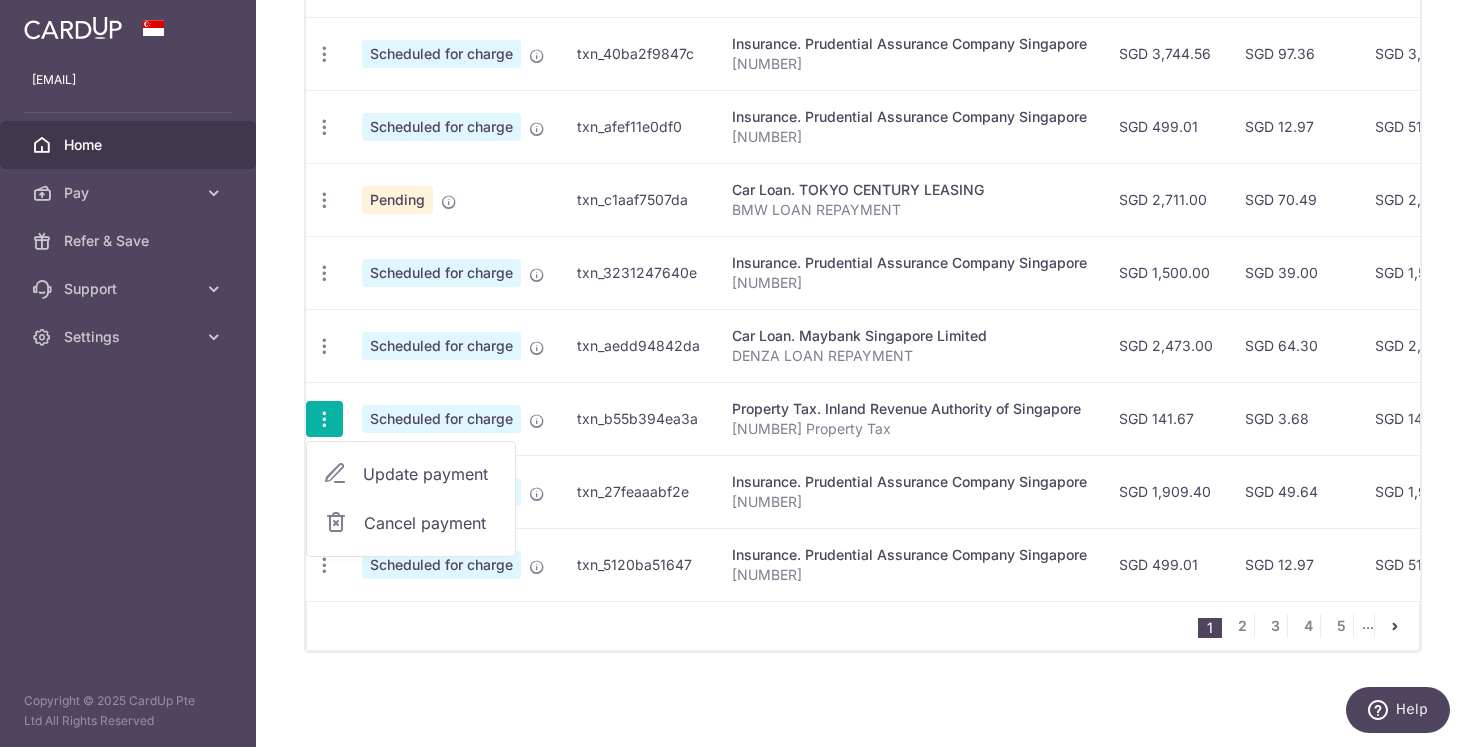click on "Update payment" at bounding box center [431, 474] 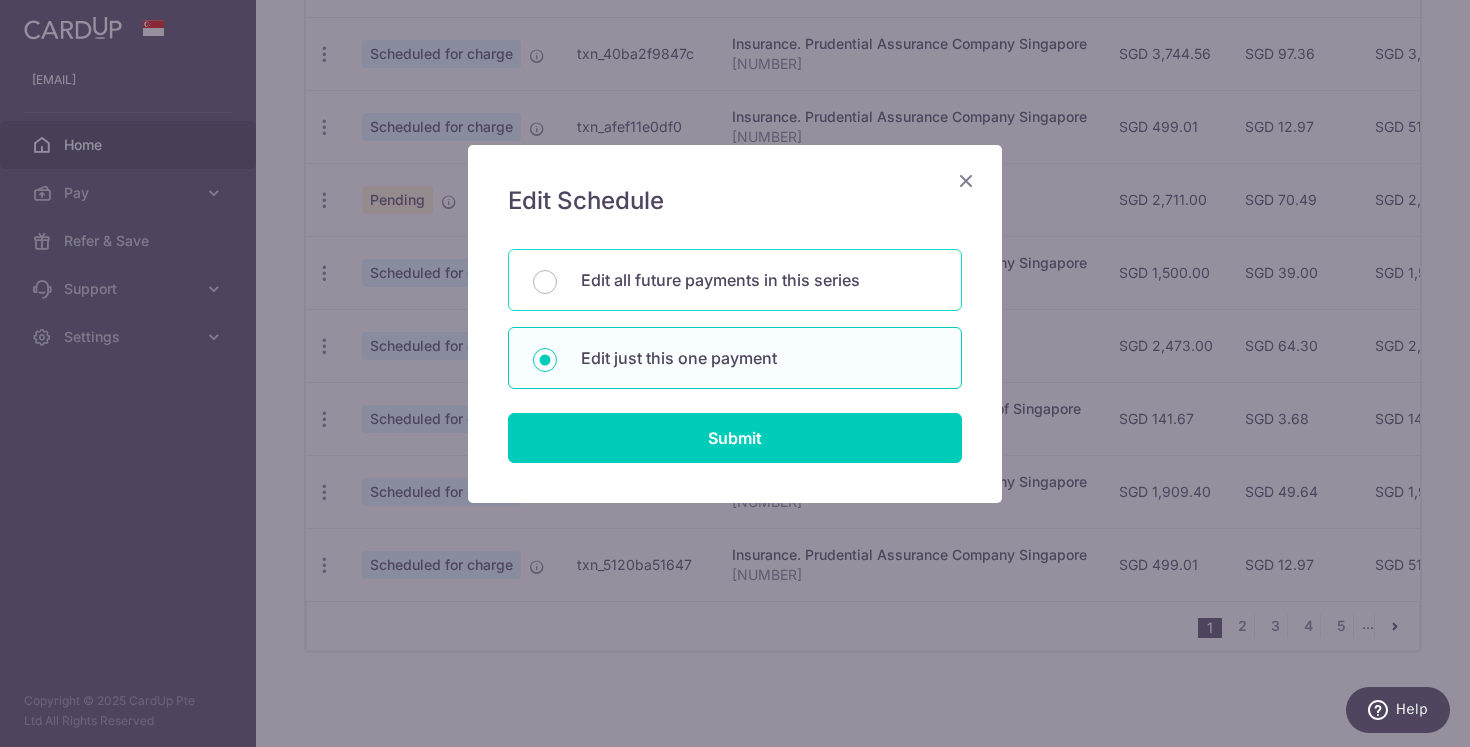 click on "Edit all future payments in this series" at bounding box center (759, 280) 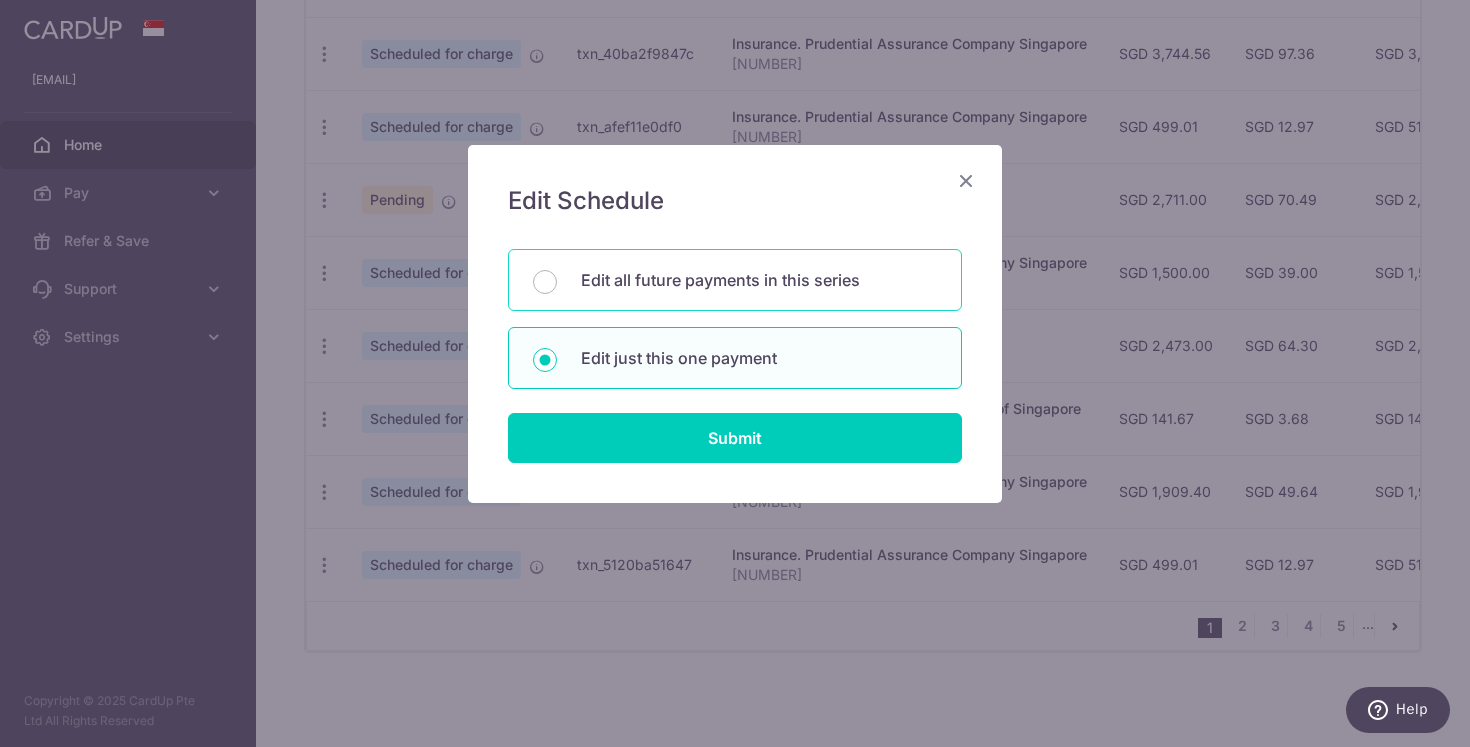 click on "Edit all future payments in this series" at bounding box center [545, 282] 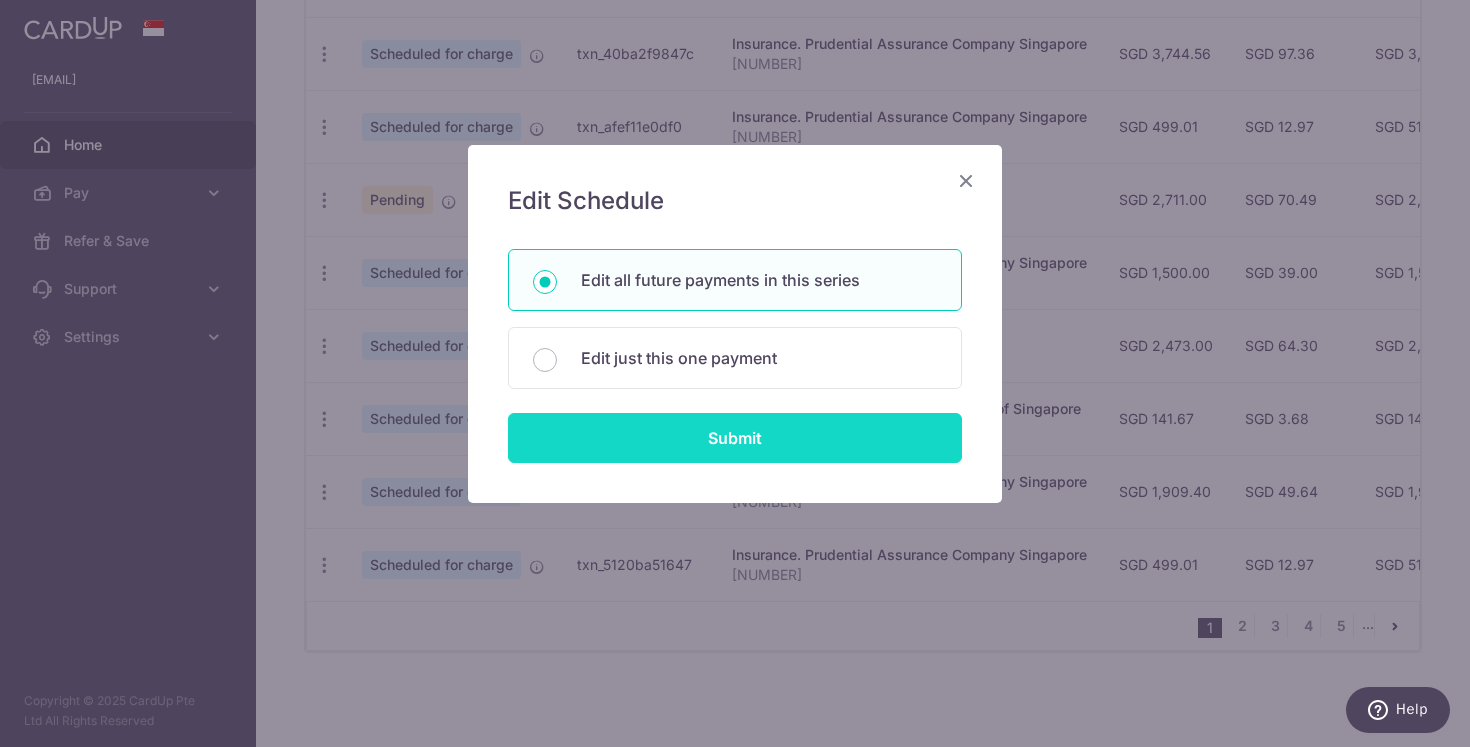 click on "Submit" at bounding box center [735, 438] 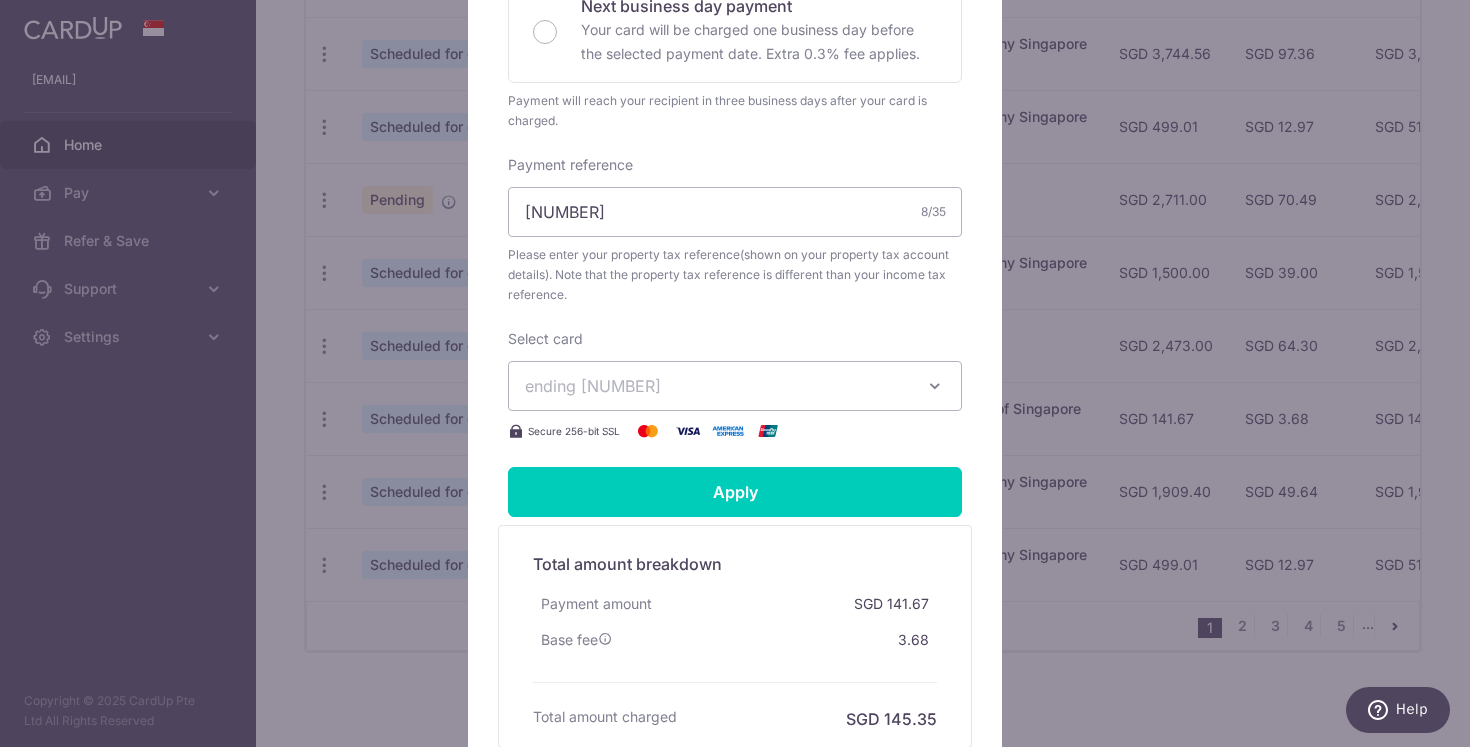 scroll, scrollTop: 584, scrollLeft: 0, axis: vertical 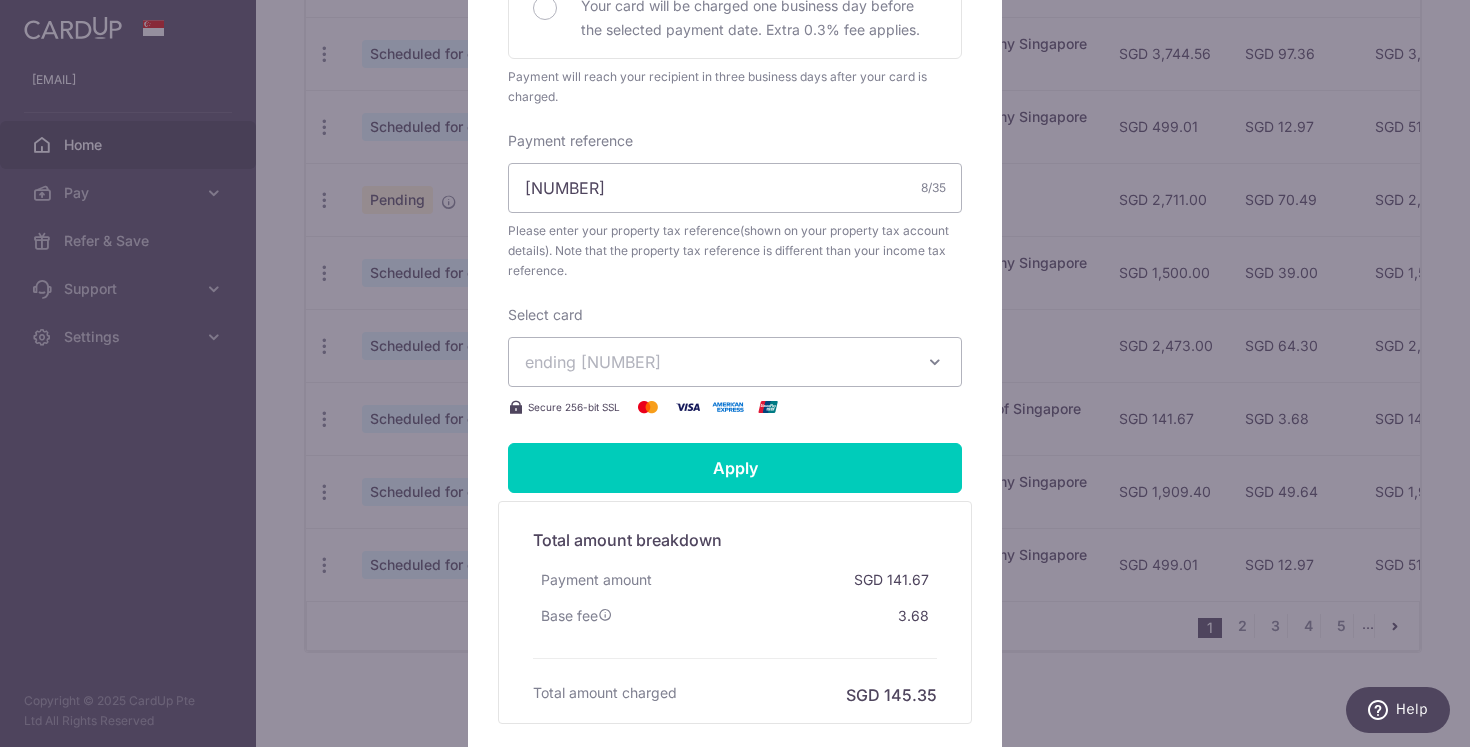click on "ending 9318" at bounding box center [717, 362] 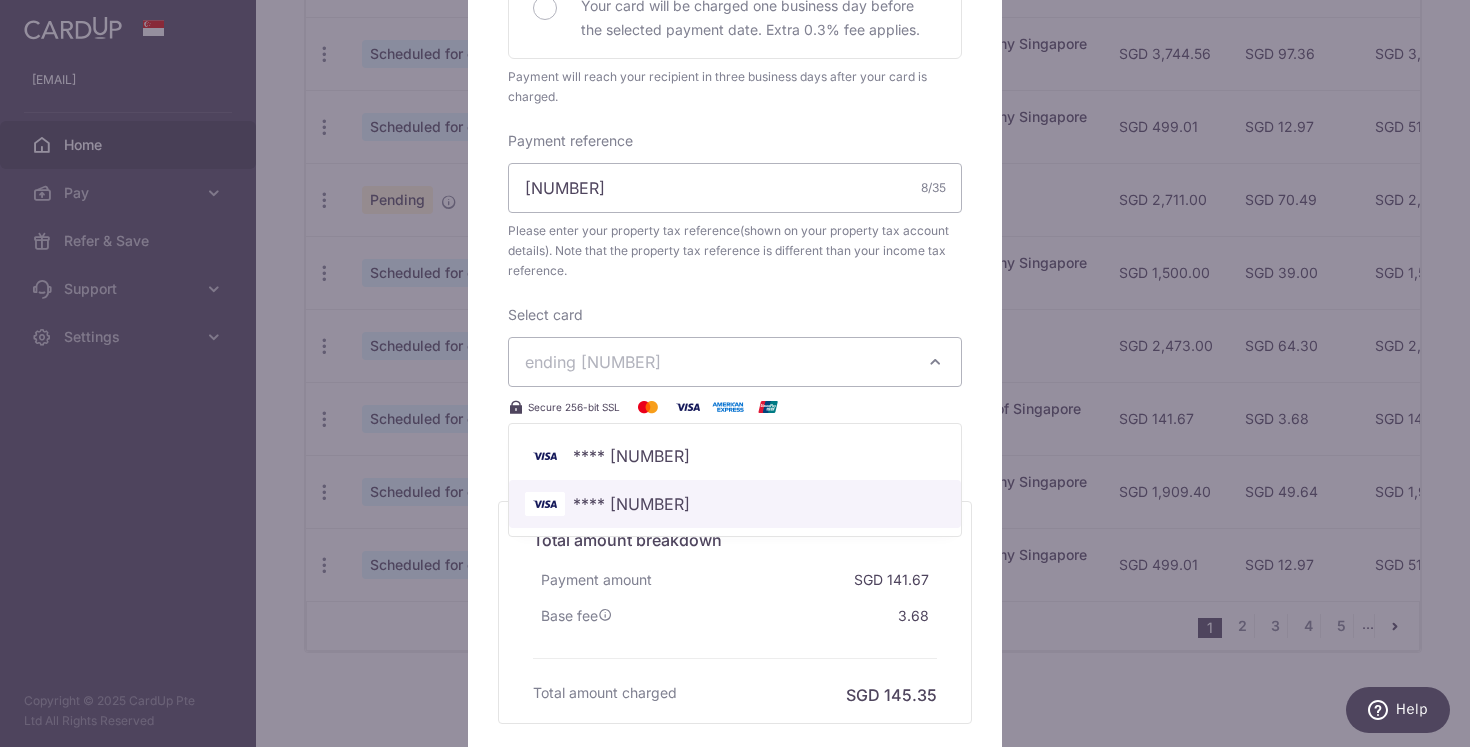 click on "**** [NUMBER]" at bounding box center [735, 504] 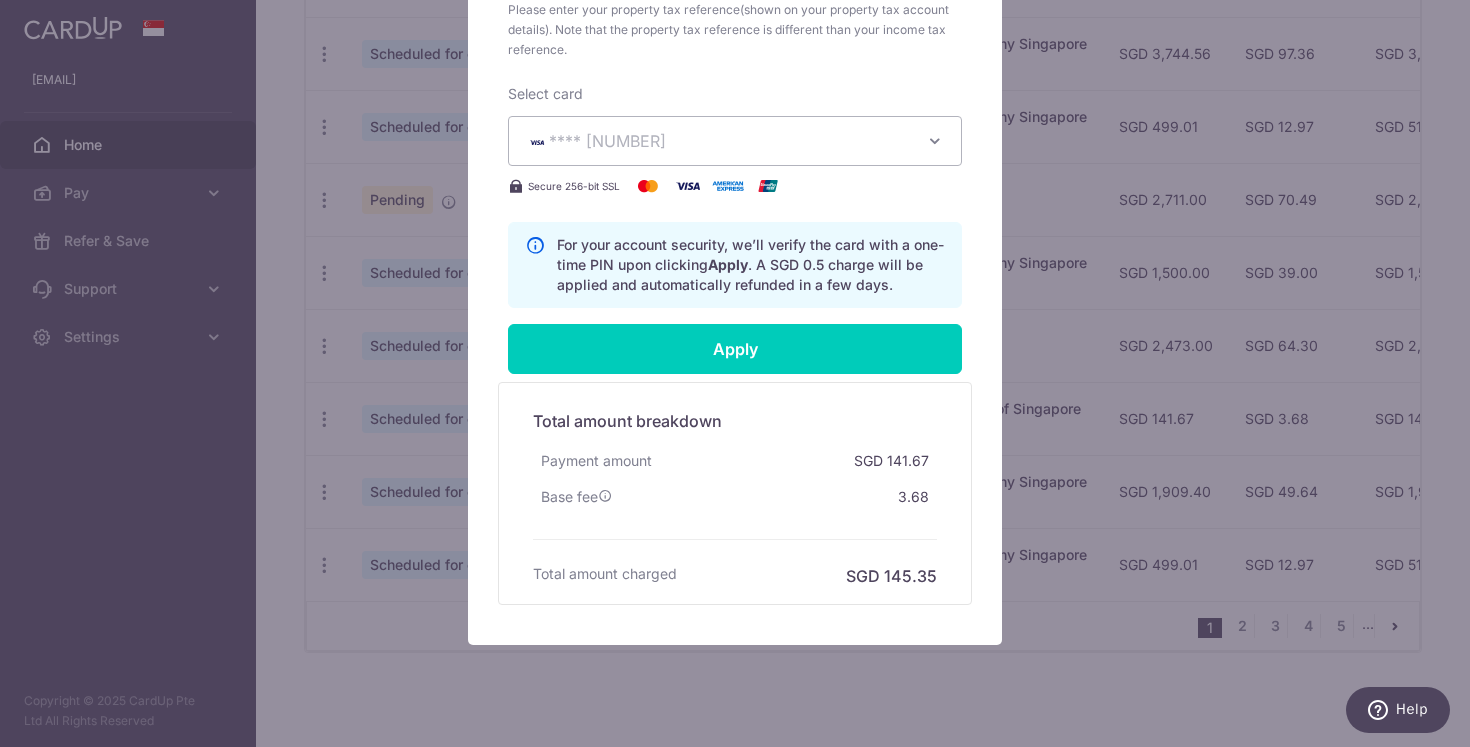 scroll, scrollTop: 868, scrollLeft: 0, axis: vertical 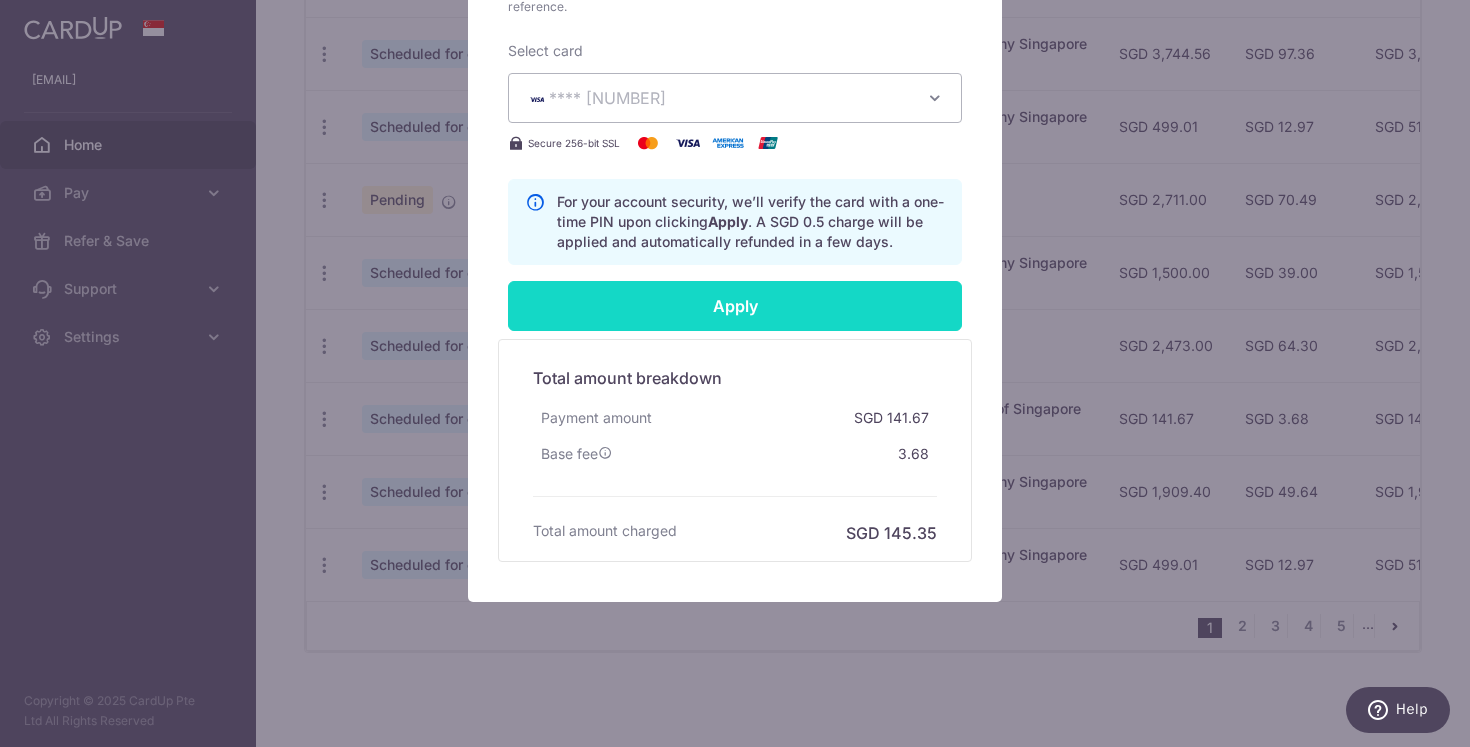 click on "Apply" at bounding box center (735, 306) 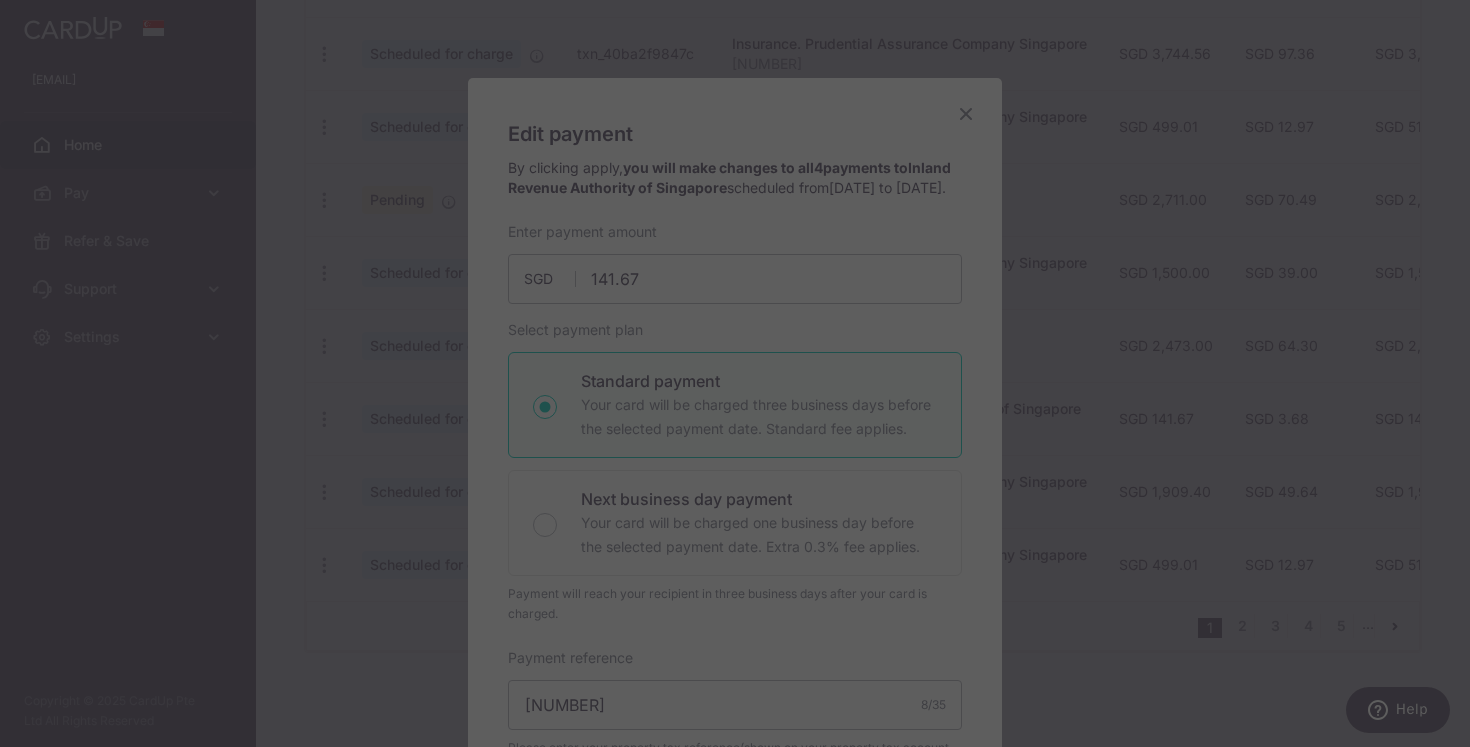 scroll, scrollTop: 0, scrollLeft: 0, axis: both 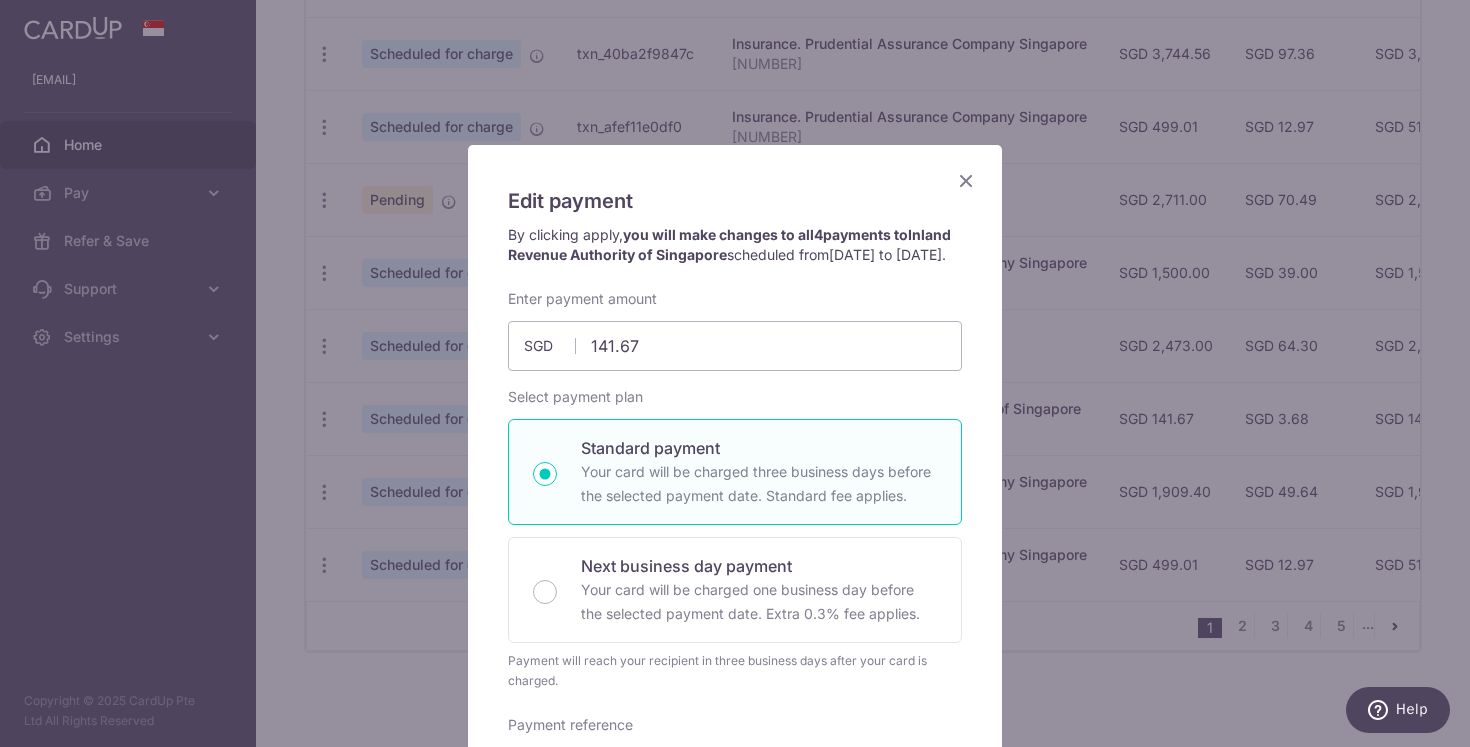 type on "Successfully Applied" 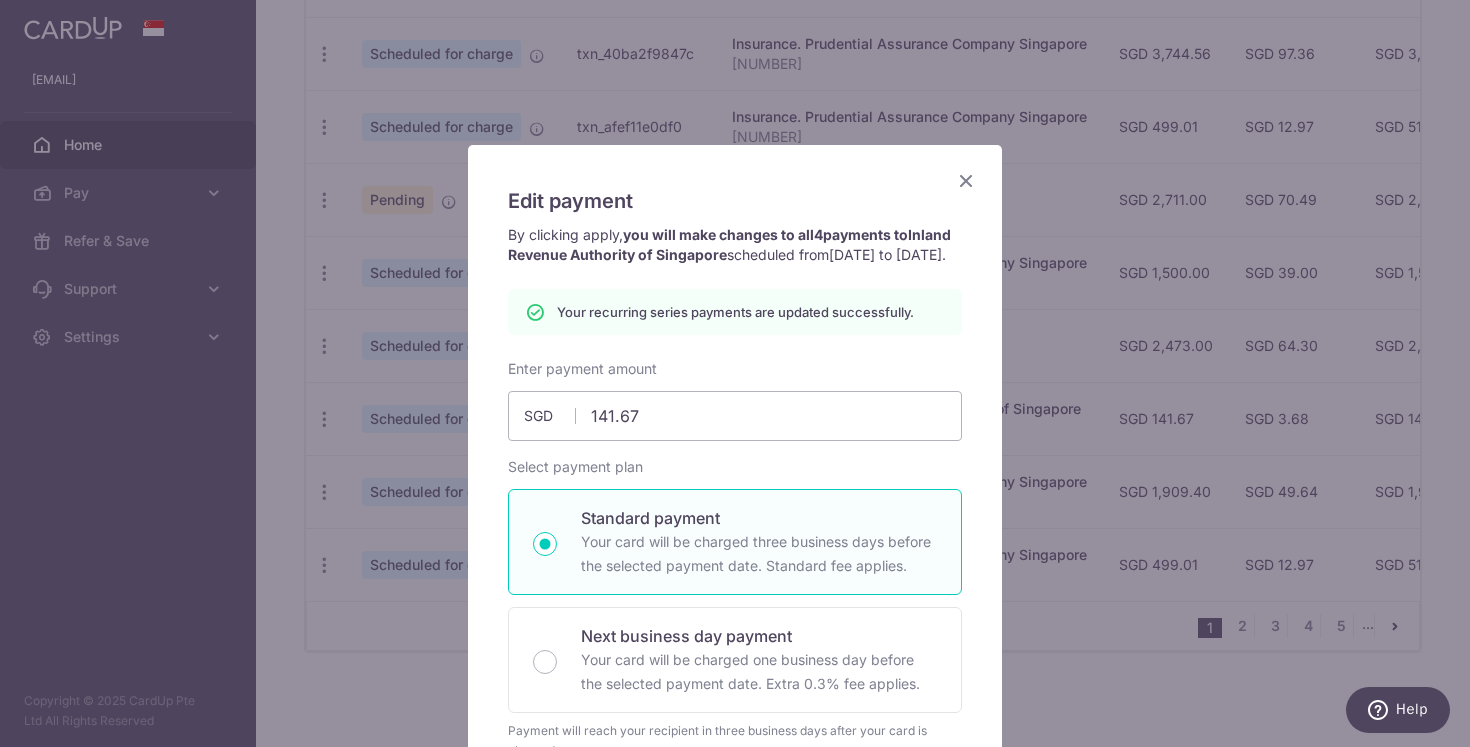 click at bounding box center [966, 180] 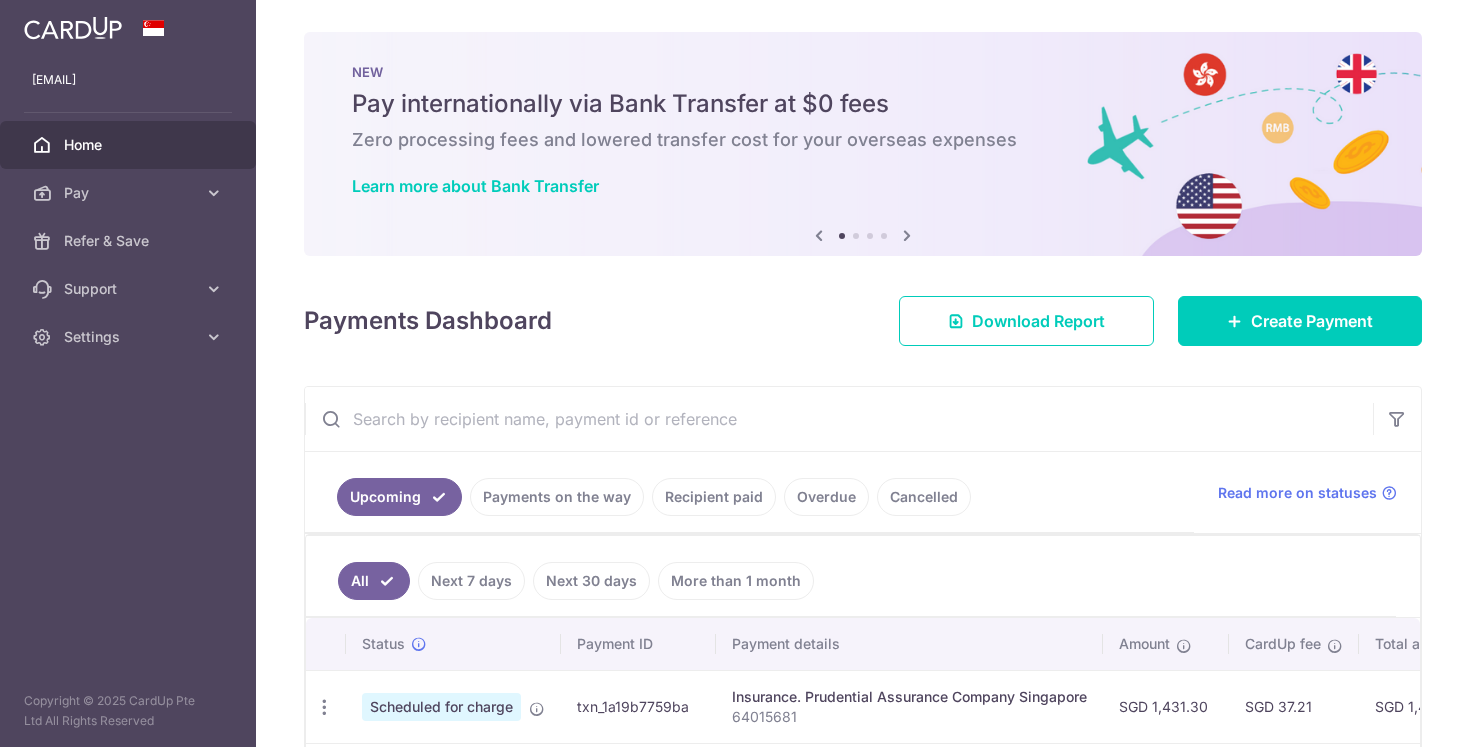 scroll, scrollTop: 0, scrollLeft: 0, axis: both 